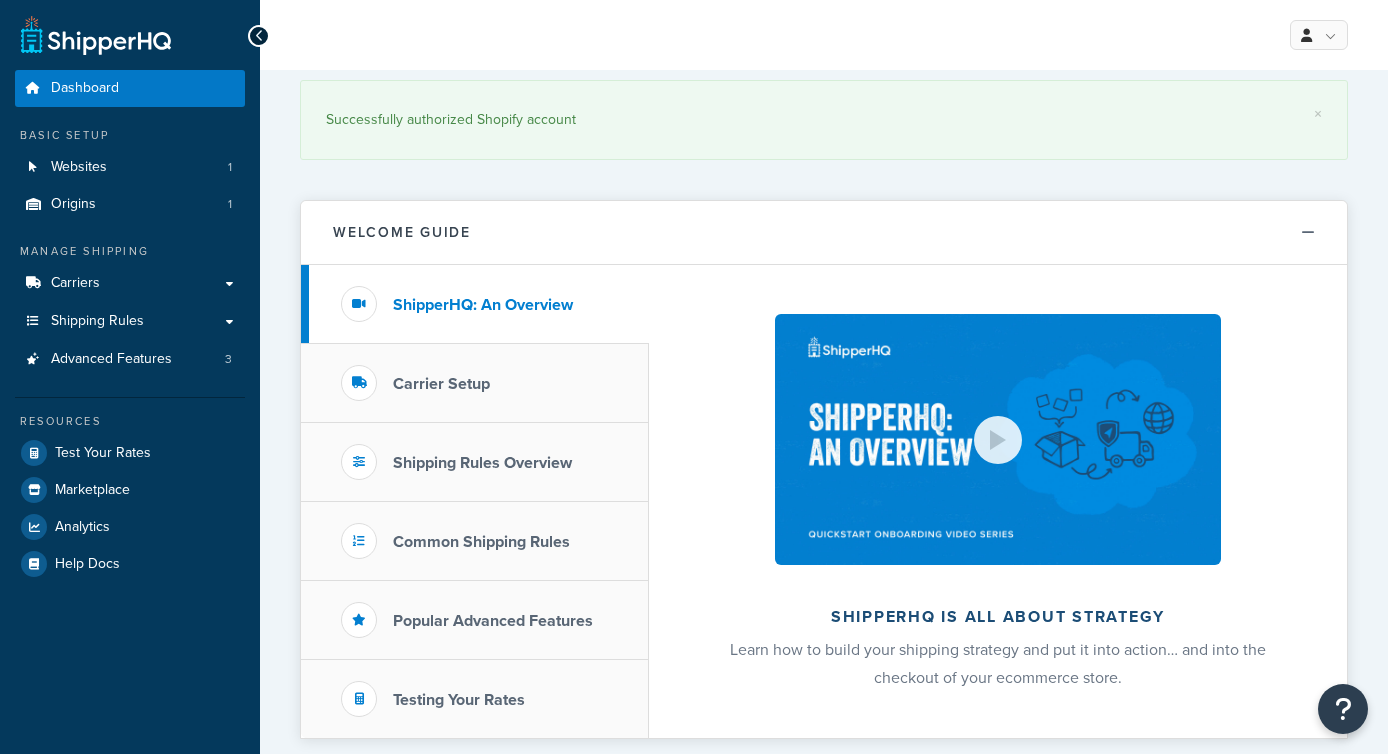 scroll, scrollTop: 0, scrollLeft: 0, axis: both 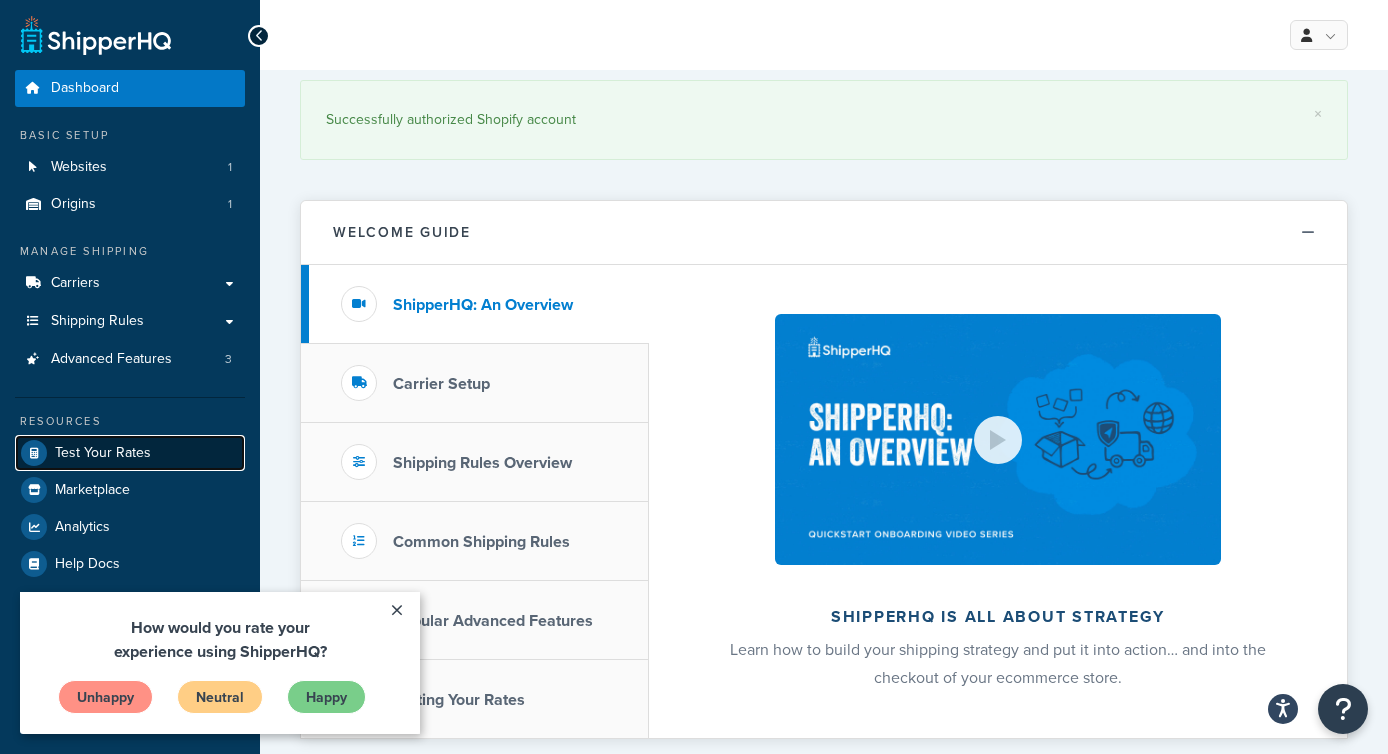 click on "Test Your Rates" at bounding box center [103, 453] 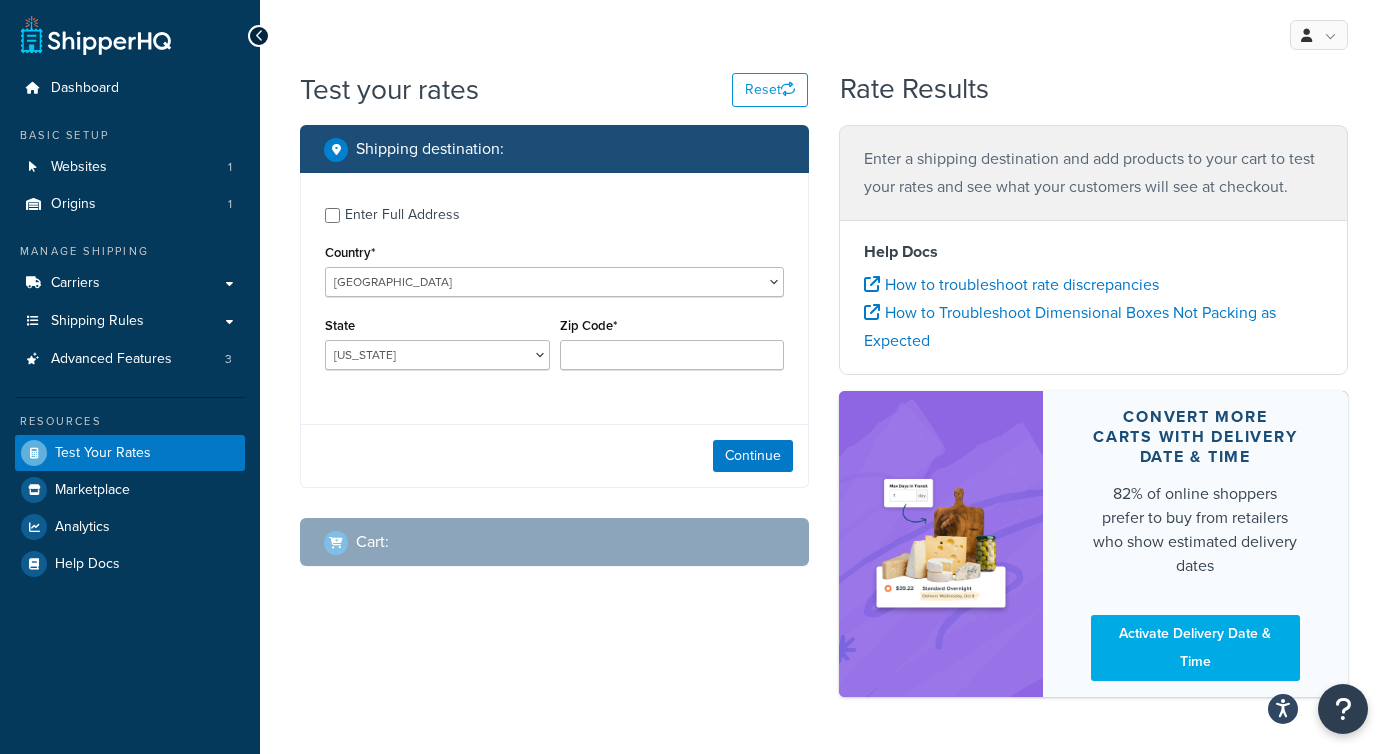 click on "Enter Full Address" at bounding box center (402, 215) 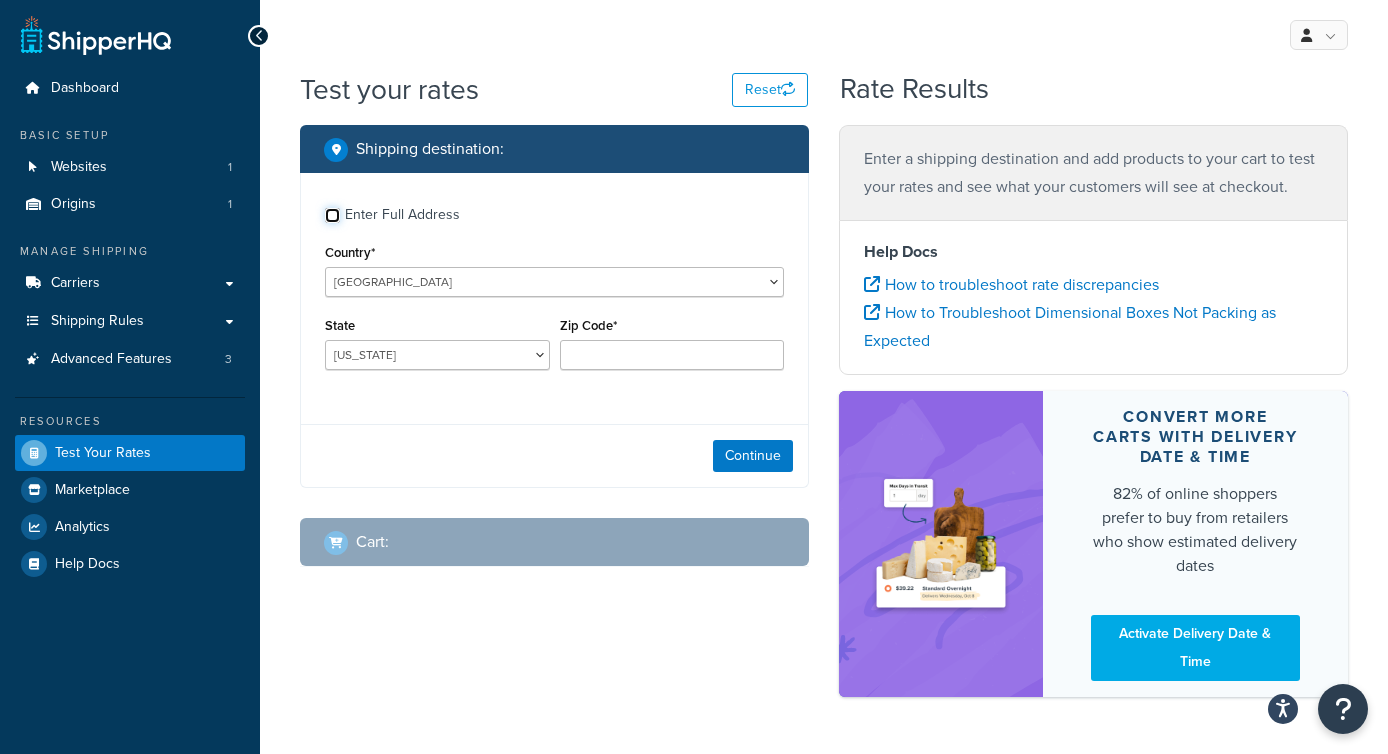 click on "Enter Full Address" at bounding box center [332, 215] 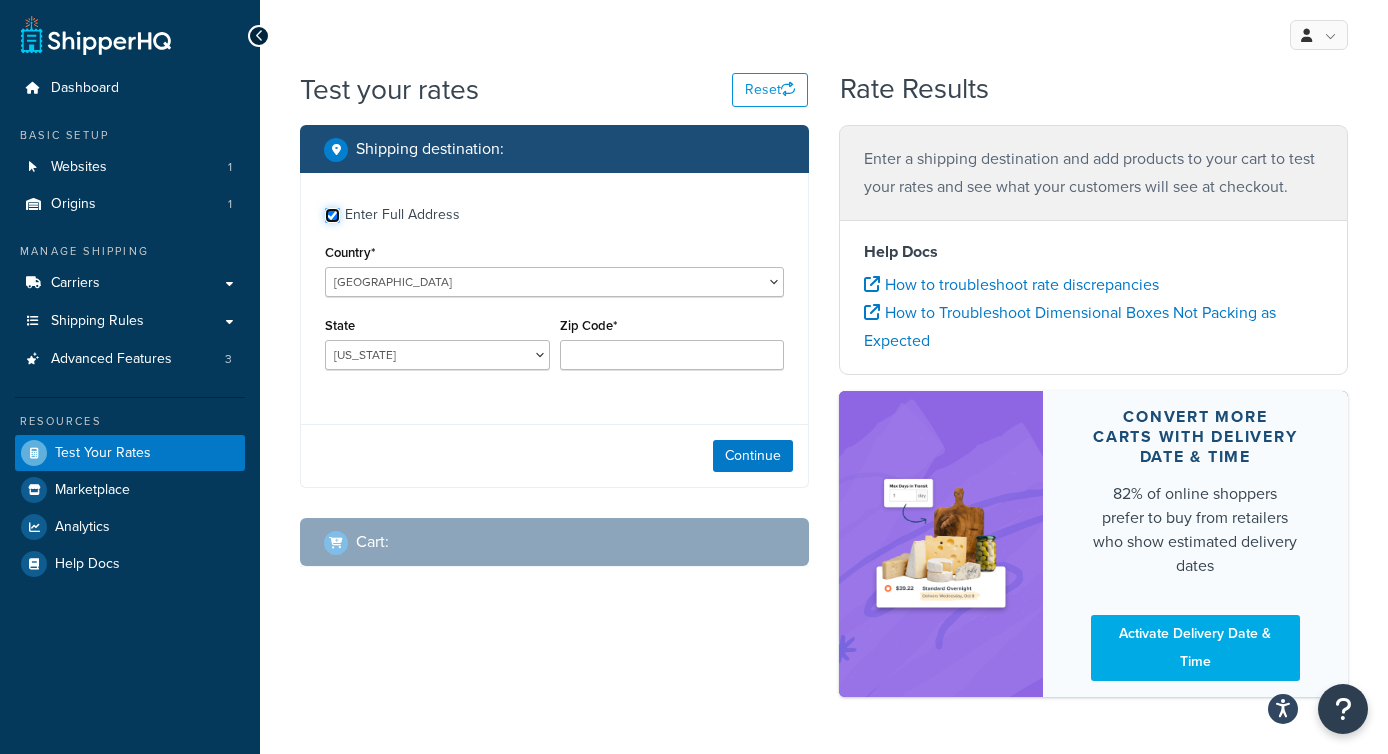 checkbox on "true" 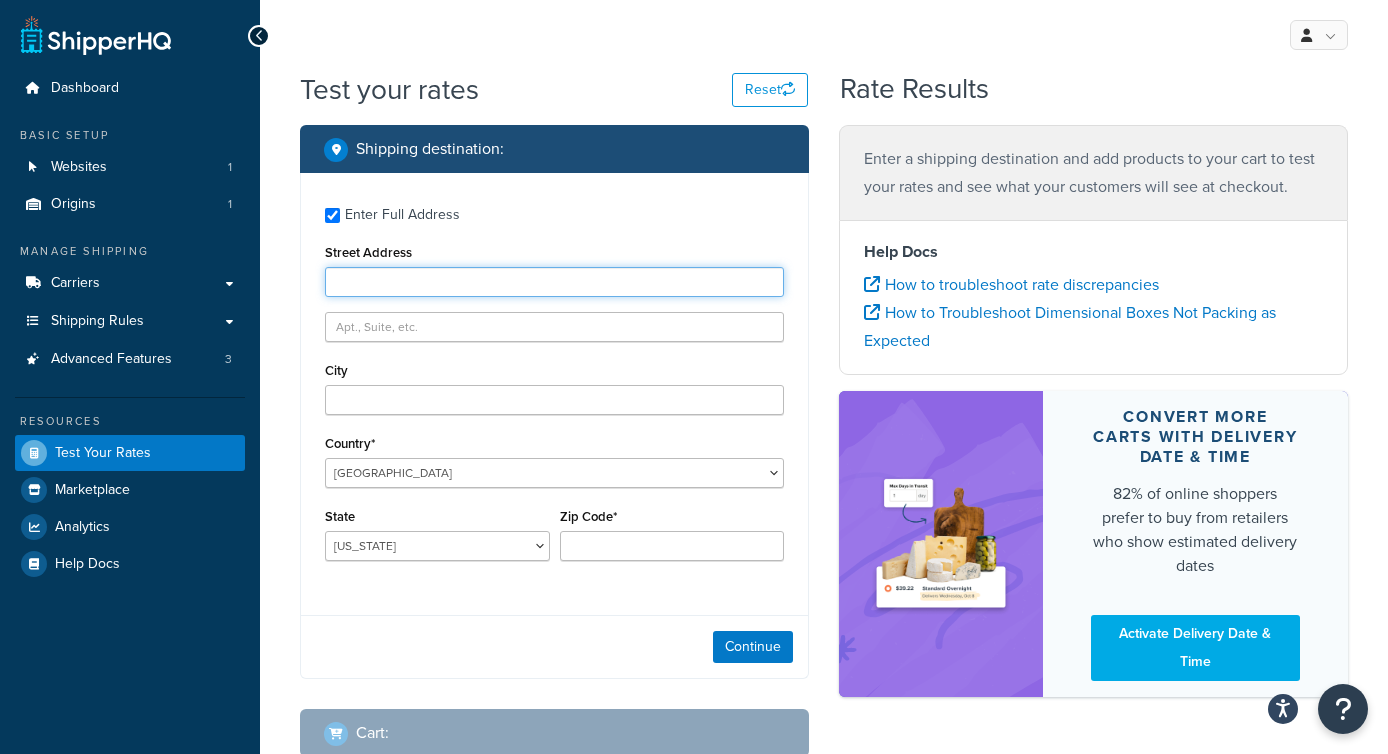 click on "Street Address" at bounding box center (554, 282) 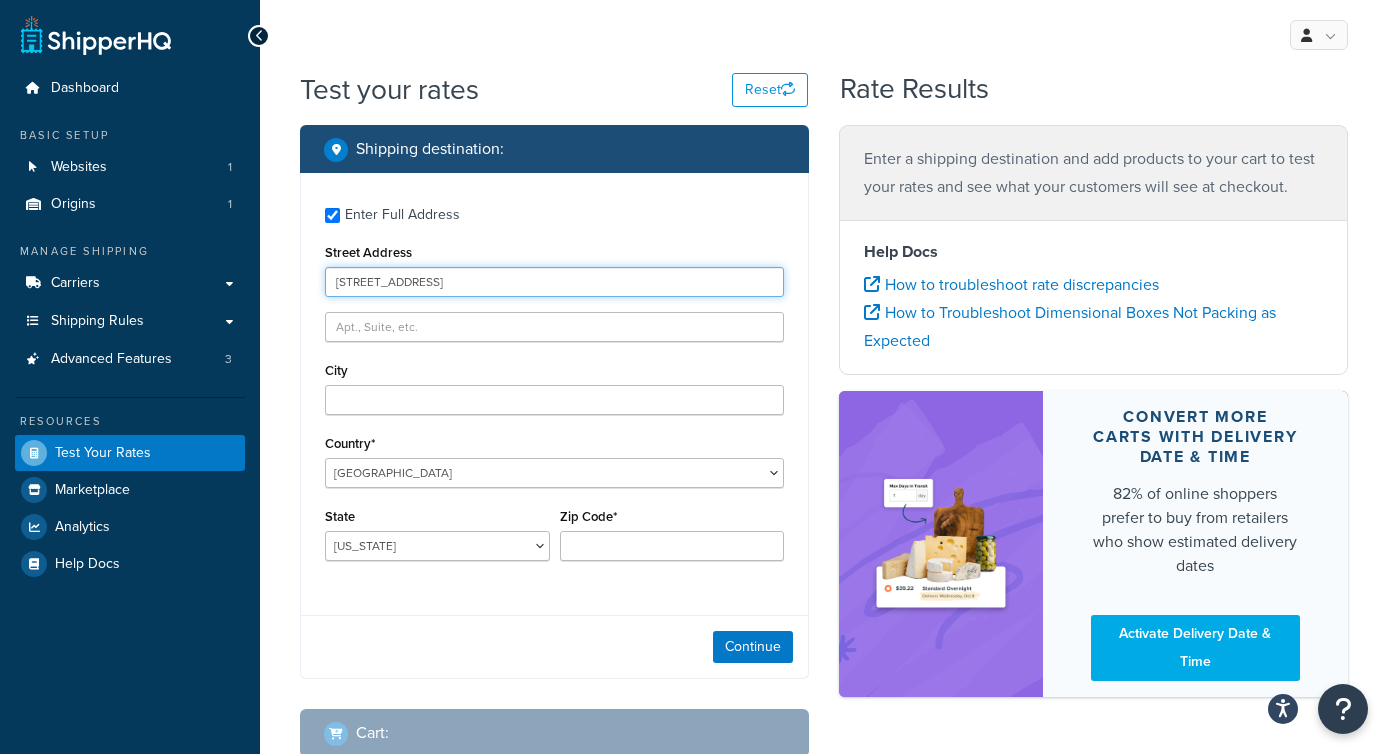 type on "[STREET_ADDRESS]" 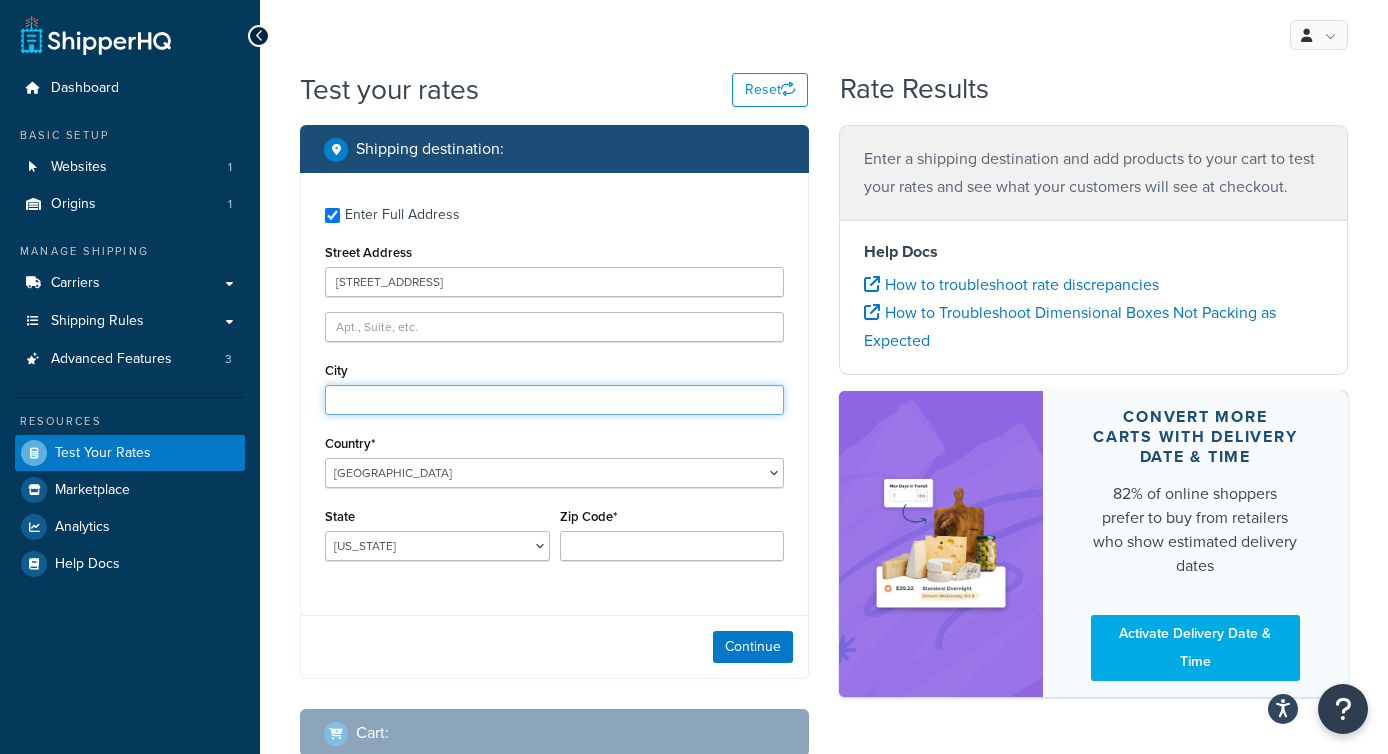 paste on "Crestview" 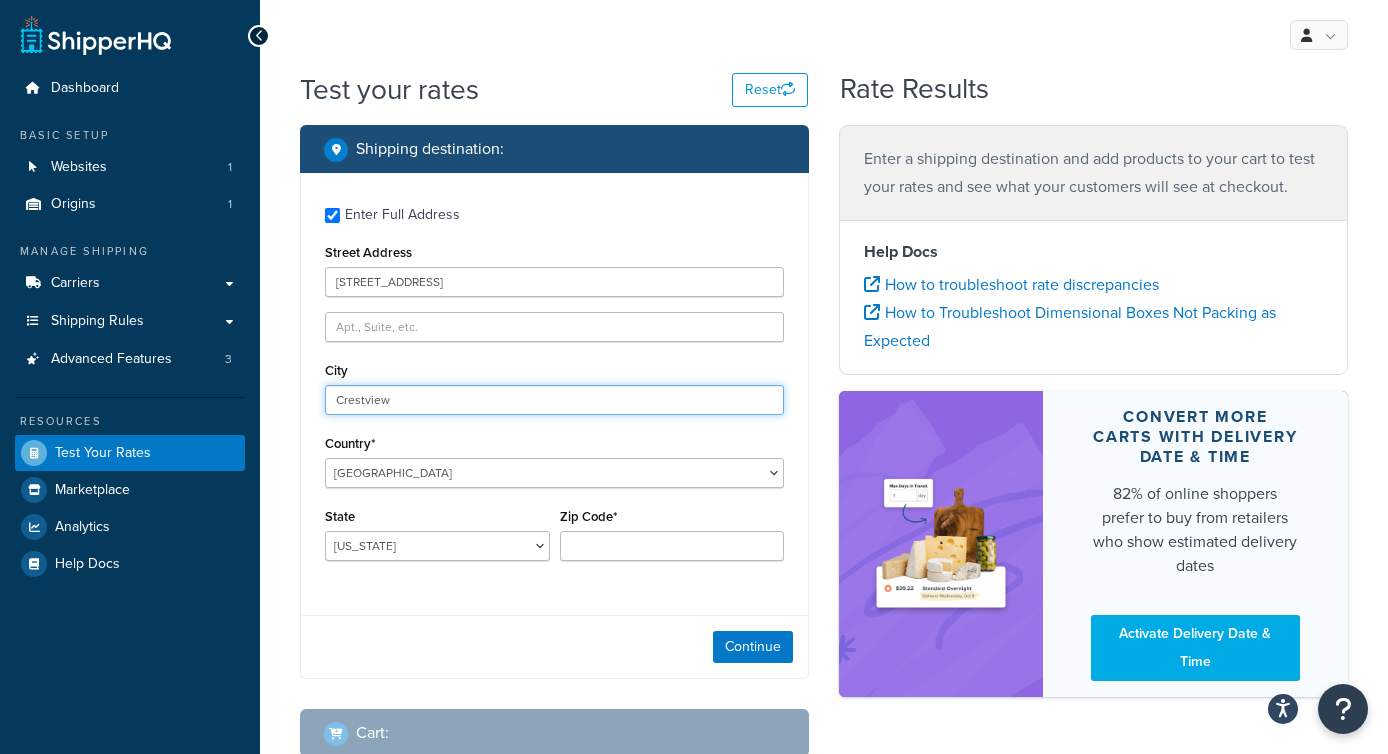type on "Crestview" 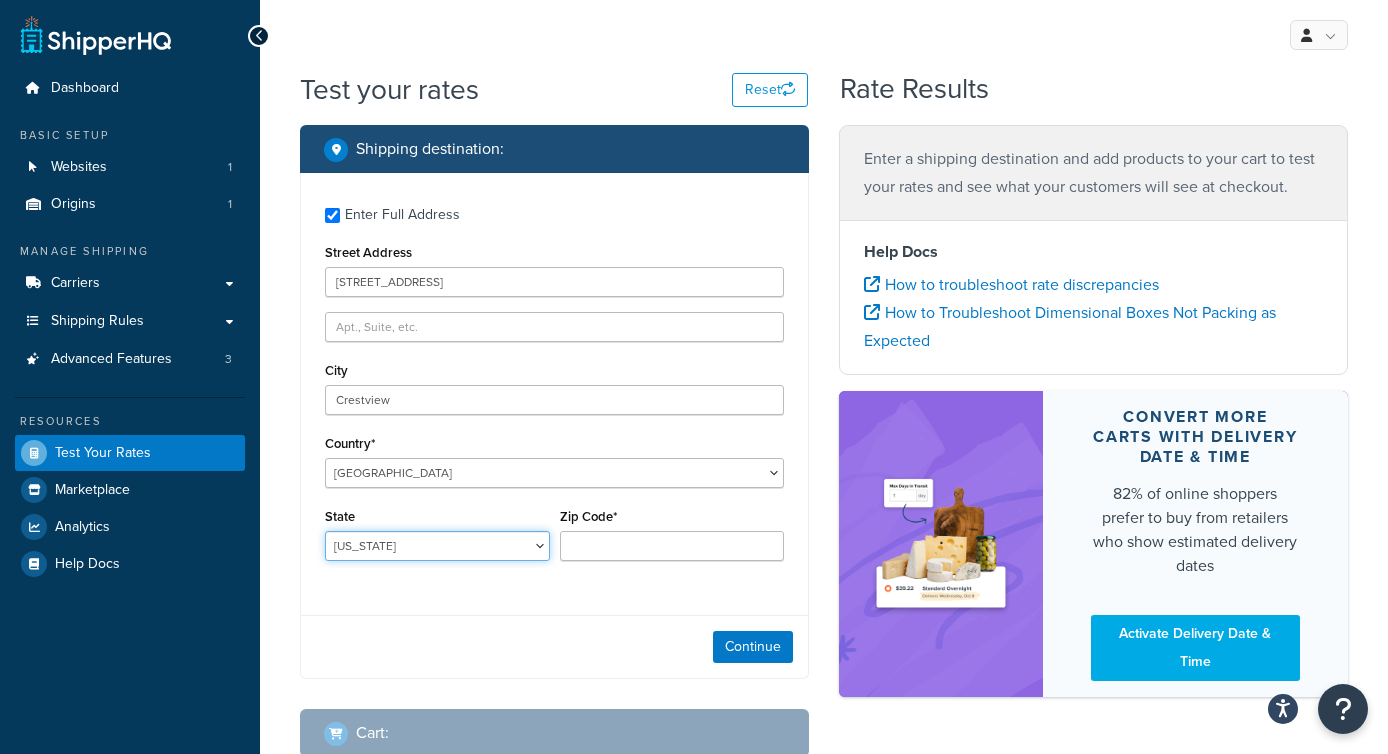 click on "[US_STATE]  [US_STATE]  [US_STATE]  [US_STATE]  [US_STATE]  Armed Forces Americas  Armed Forces [GEOGRAPHIC_DATA], [GEOGRAPHIC_DATA], [GEOGRAPHIC_DATA], [GEOGRAPHIC_DATA]  Armed Forces Pacific  [US_STATE]  [US_STATE]  [US_STATE]  [US_STATE]  [US_STATE]  [US_STATE]  [US_STATE]  [US_STATE]  [US_STATE]  [US_STATE]  [US_STATE]  [US_STATE]  [US_STATE]  [US_STATE]  [US_STATE]  [US_STATE]  [US_STATE]  [US_STATE]  [PERSON_NAME][US_STATE]  [US_STATE]  [US_STATE]  [US_STATE]  [US_STATE]  [US_STATE]  [US_STATE]  [US_STATE]  [US_STATE]  [US_STATE]  [US_STATE]  [US_STATE]  [US_STATE]  [US_STATE]  [US_STATE]  [US_STATE]  [US_STATE]  [US_STATE]  [US_STATE]  [US_STATE]  [US_STATE]  [US_STATE]  [US_STATE]  [US_STATE]  [US_STATE]  [US_STATE]  [US_STATE]  [US_STATE]  [GEOGRAPHIC_DATA] [GEOGRAPHIC_DATA]  [US_STATE]  [US_STATE]  [GEOGRAPHIC_DATA]  [US_STATE][PERSON_NAME][US_STATE]  [US_STATE][PERSON_NAME]  [US_STATE]  [US_STATE]" at bounding box center [437, 546] 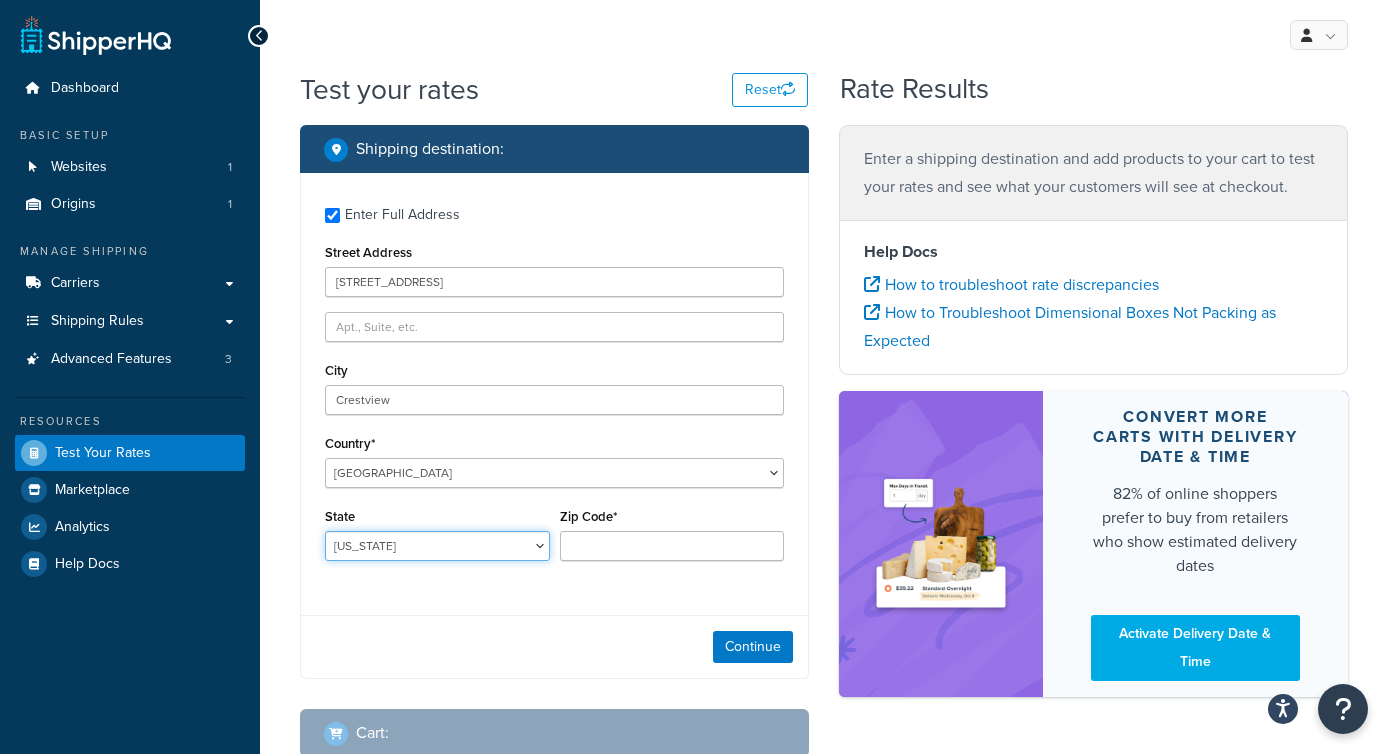 select on "FL" 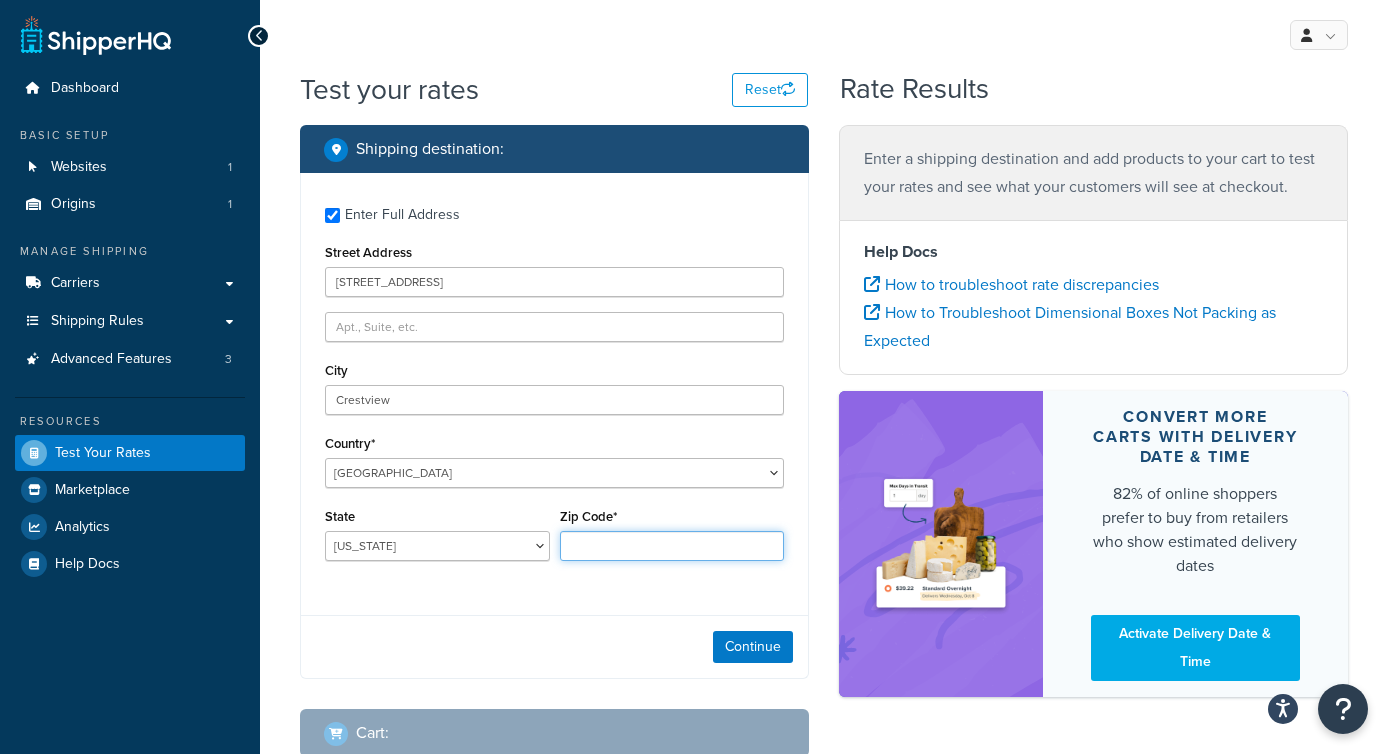 click on "Zip Code*" at bounding box center (672, 546) 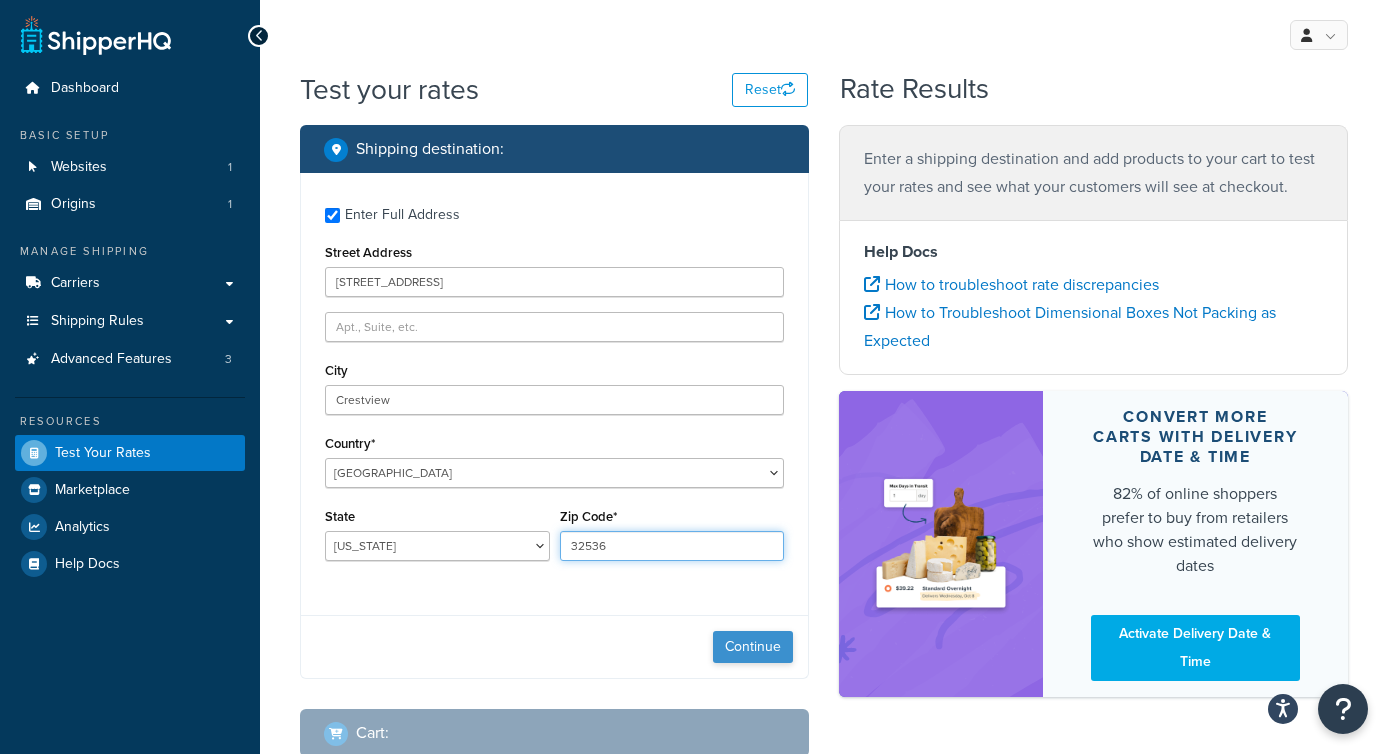 type on "32536" 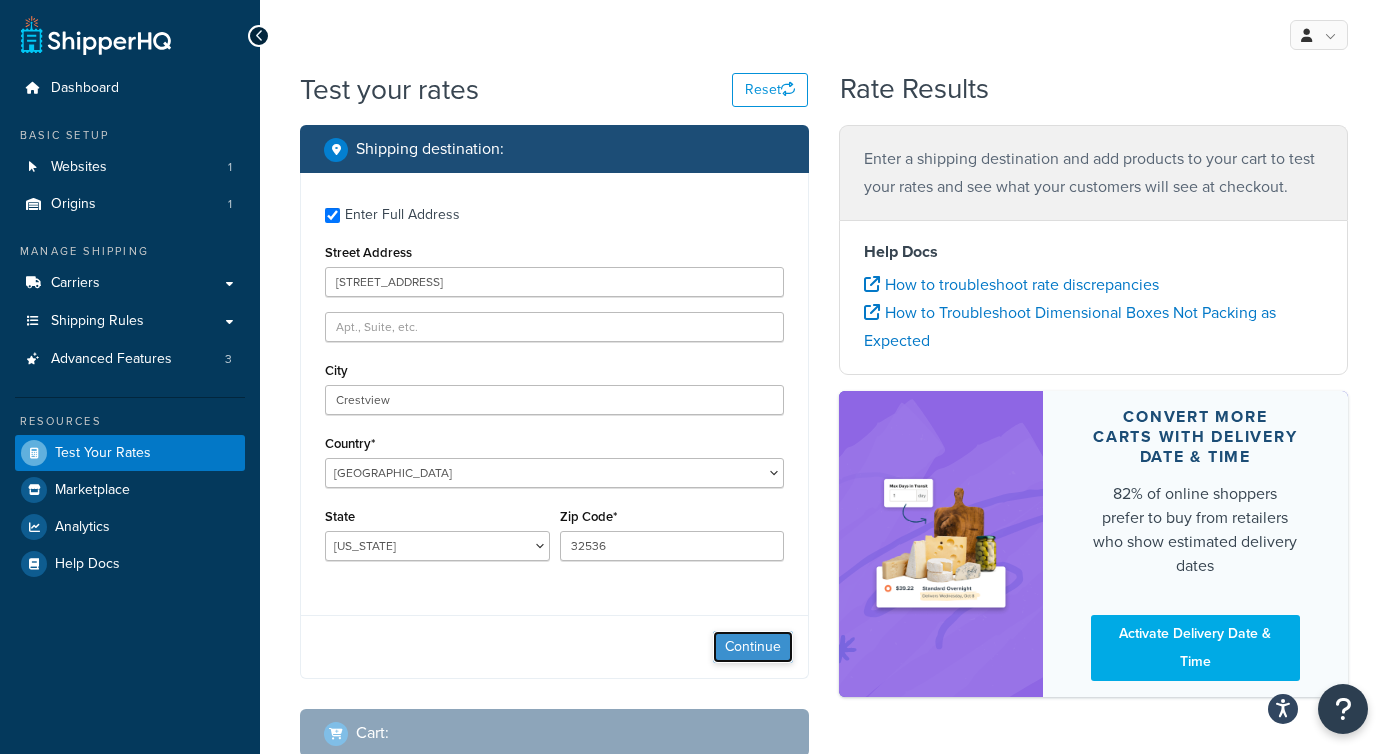 click on "Continue" at bounding box center [753, 647] 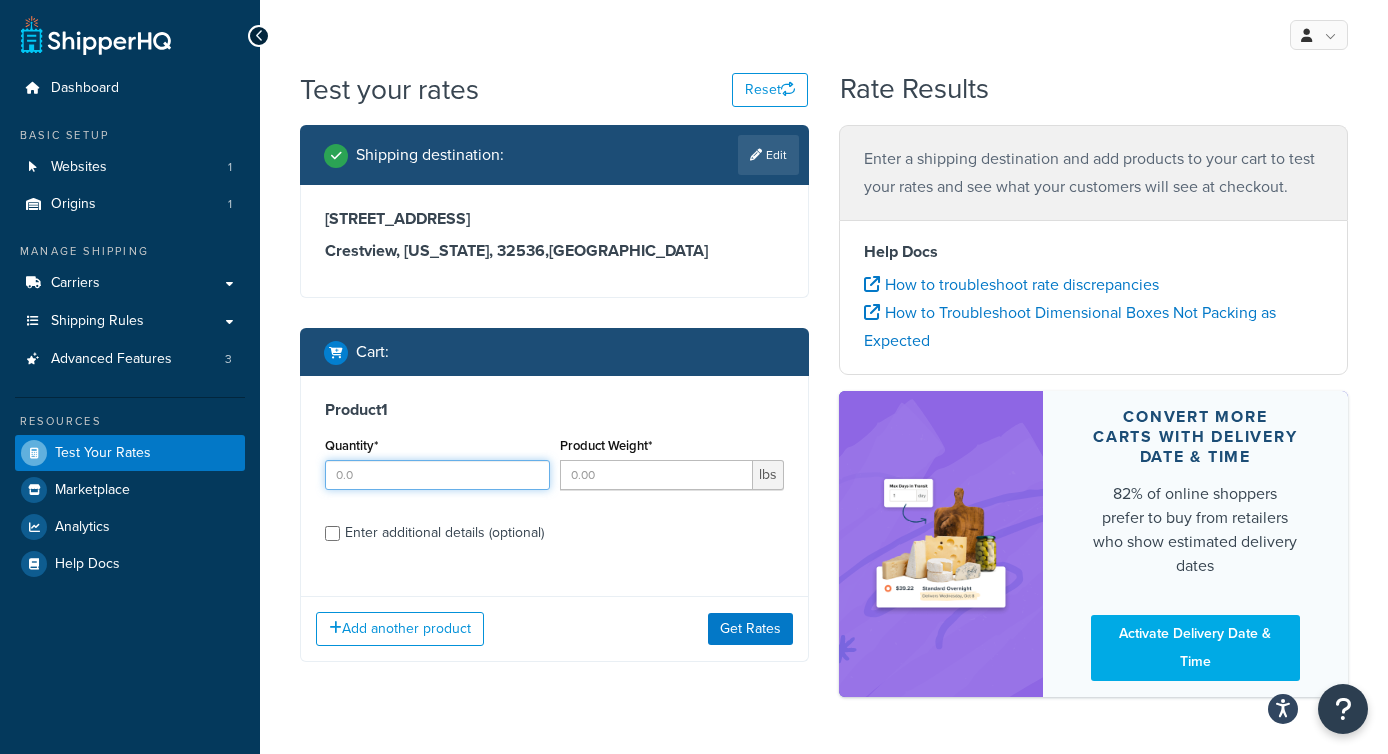 click on "Quantity*" at bounding box center [437, 475] 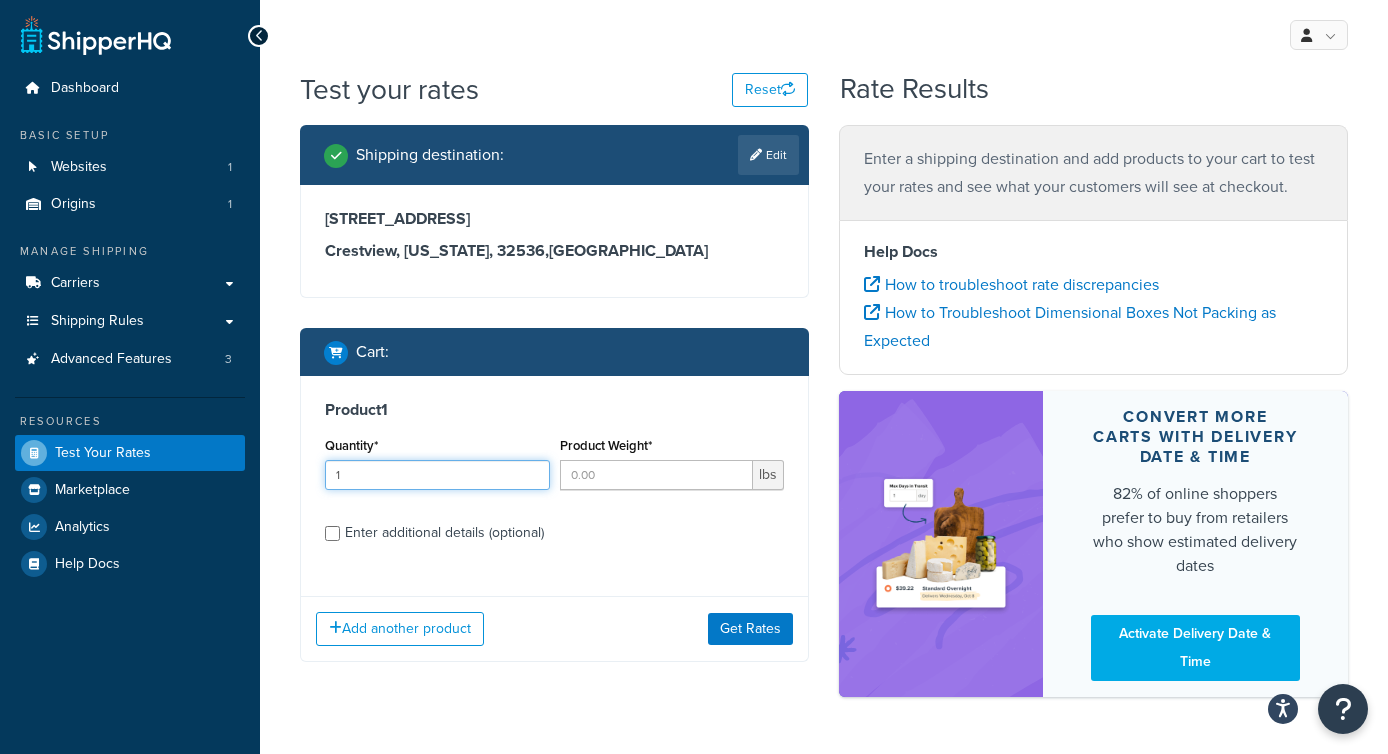 type on "1" 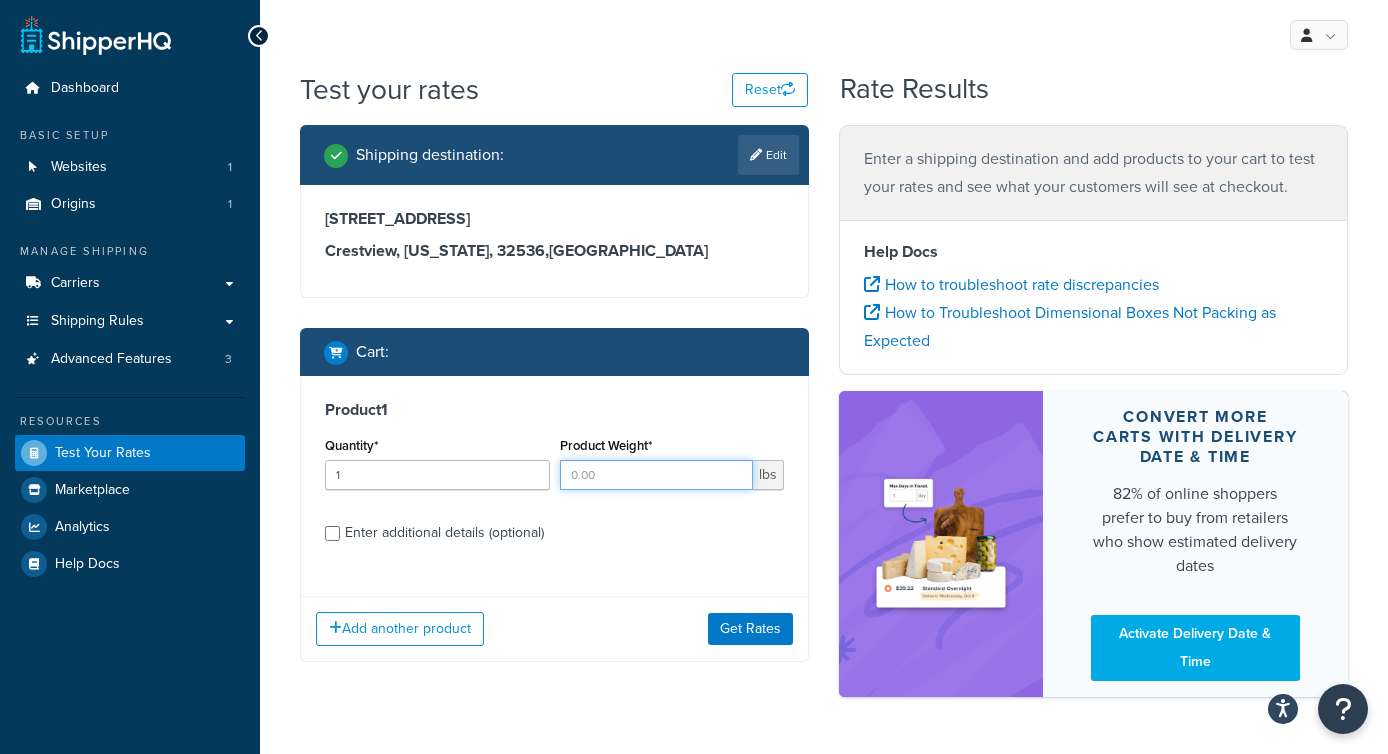 click on "Product Weight*" at bounding box center [657, 475] 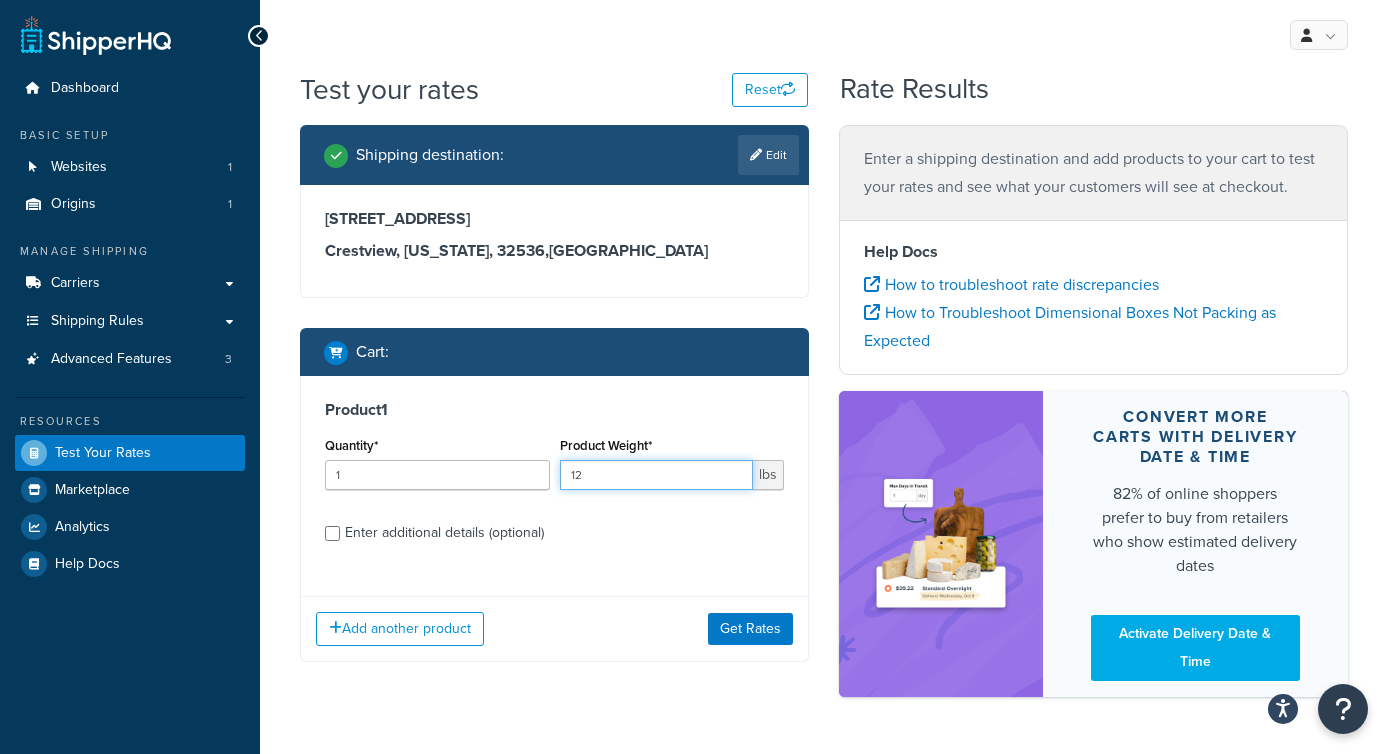 click on "12" at bounding box center (657, 475) 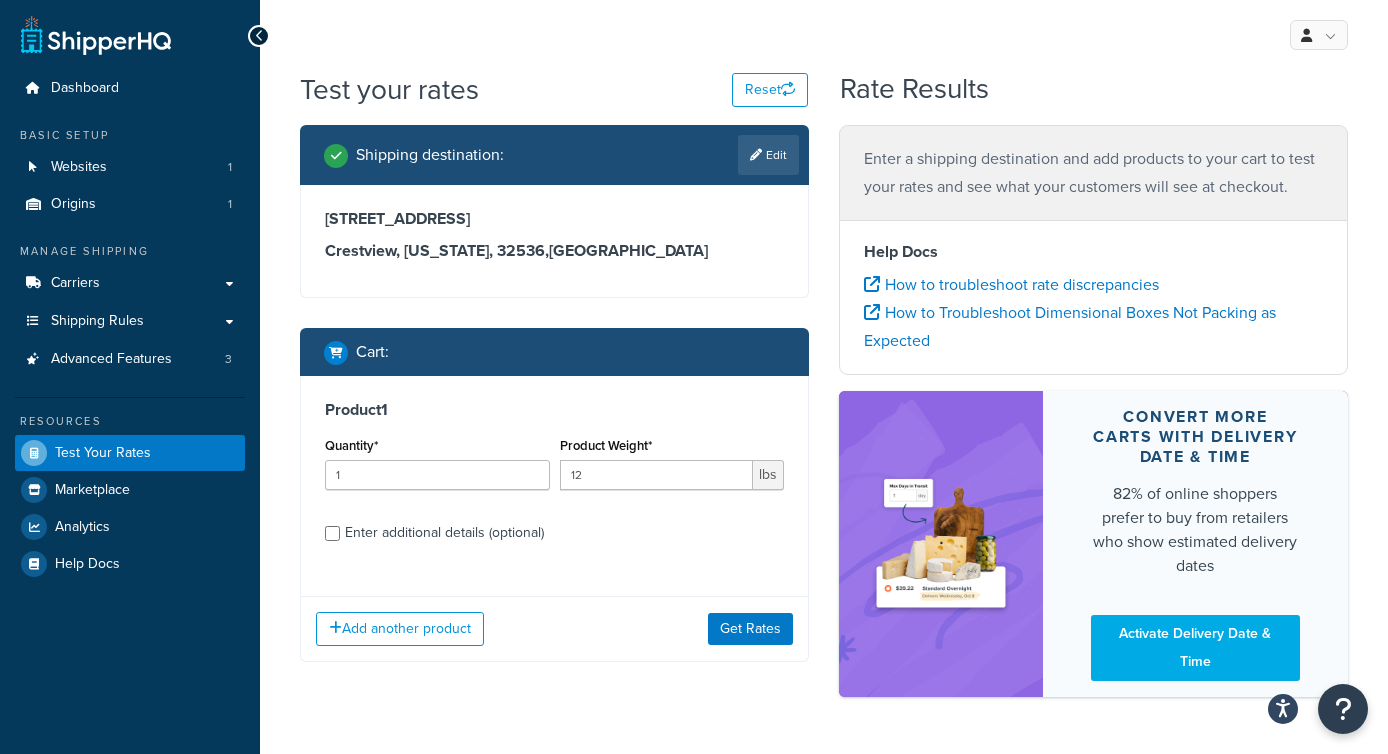 click on "Product Weight*   12 lbs" at bounding box center [672, 468] 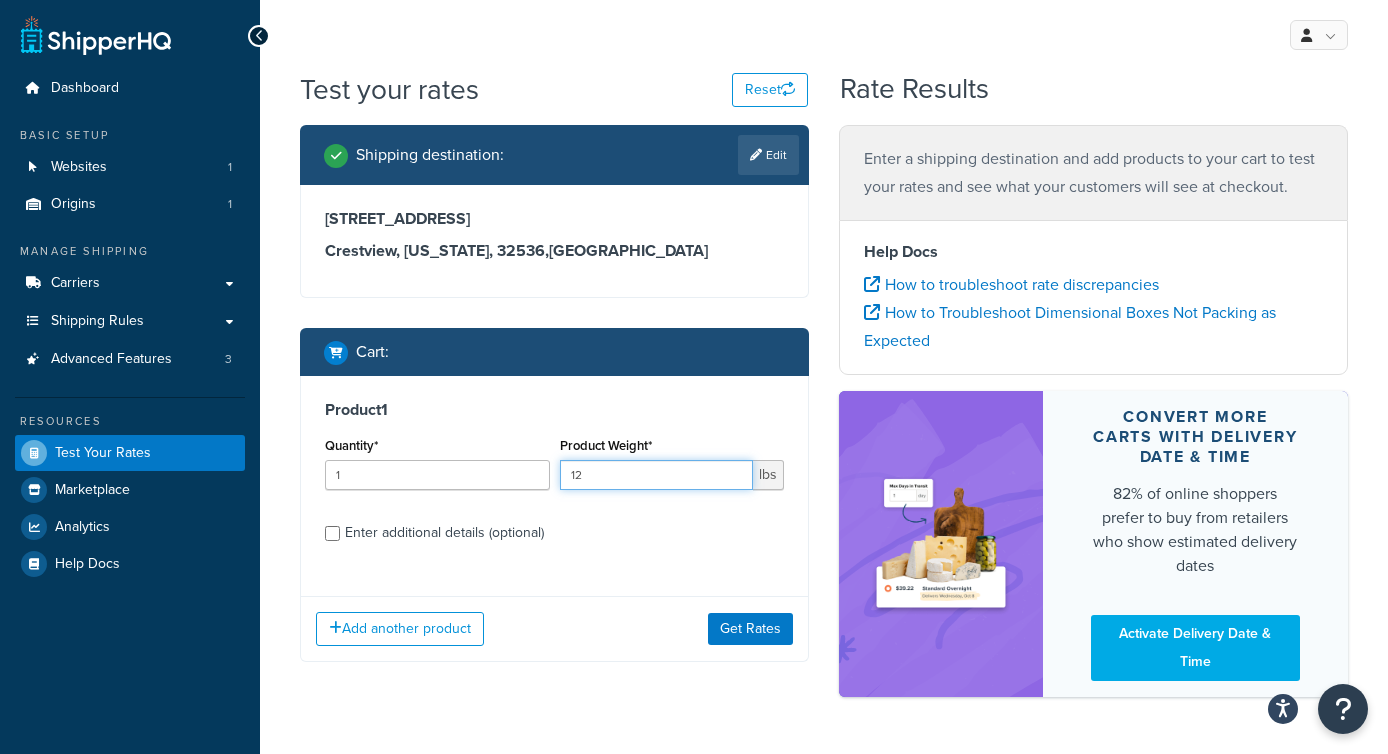 click on "12" at bounding box center (657, 475) 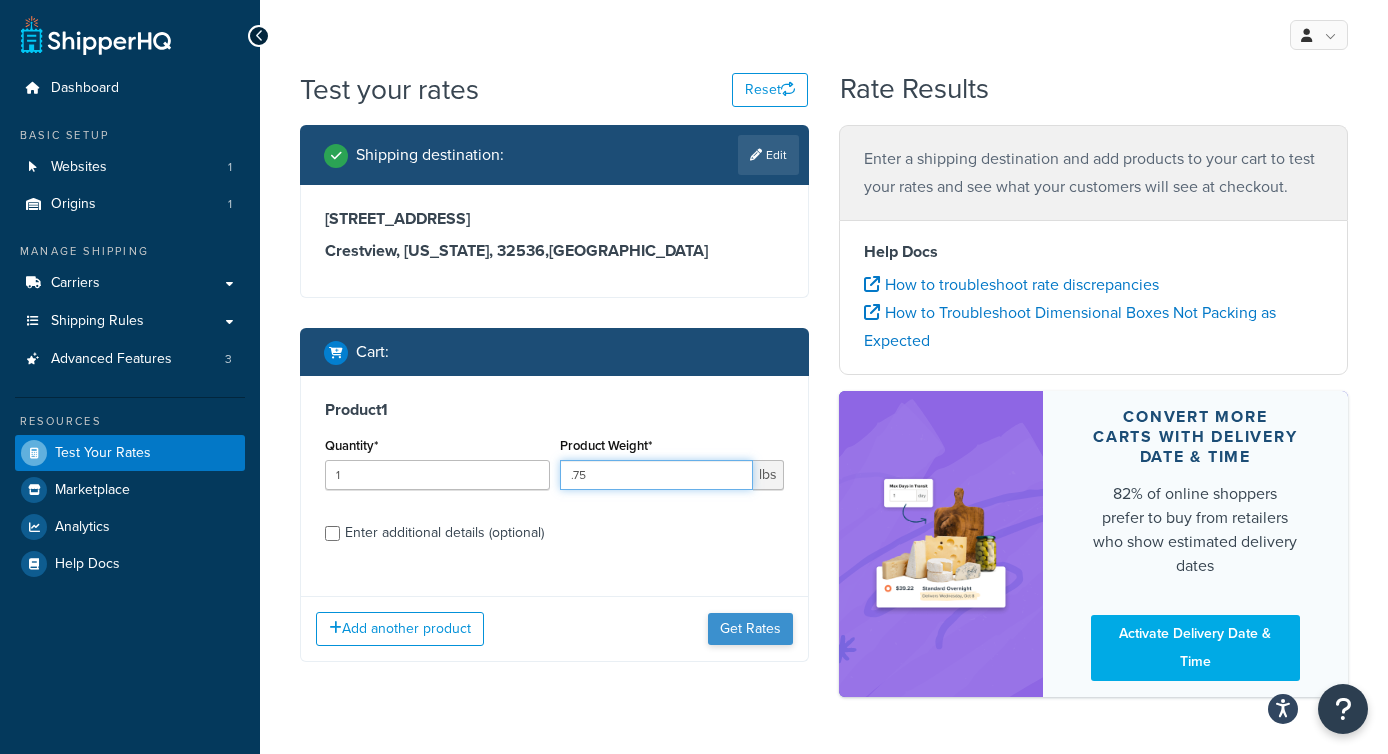 type on ".75" 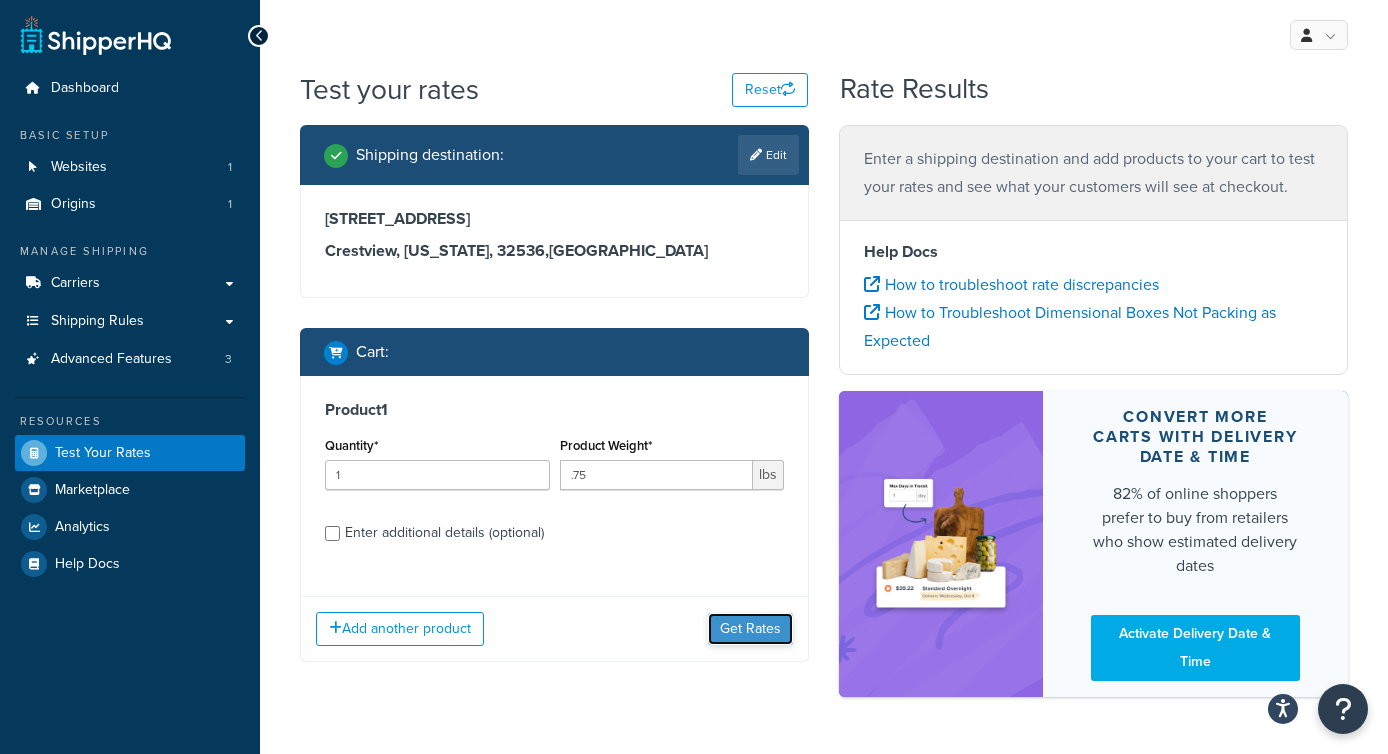 click on "Get Rates" at bounding box center [750, 629] 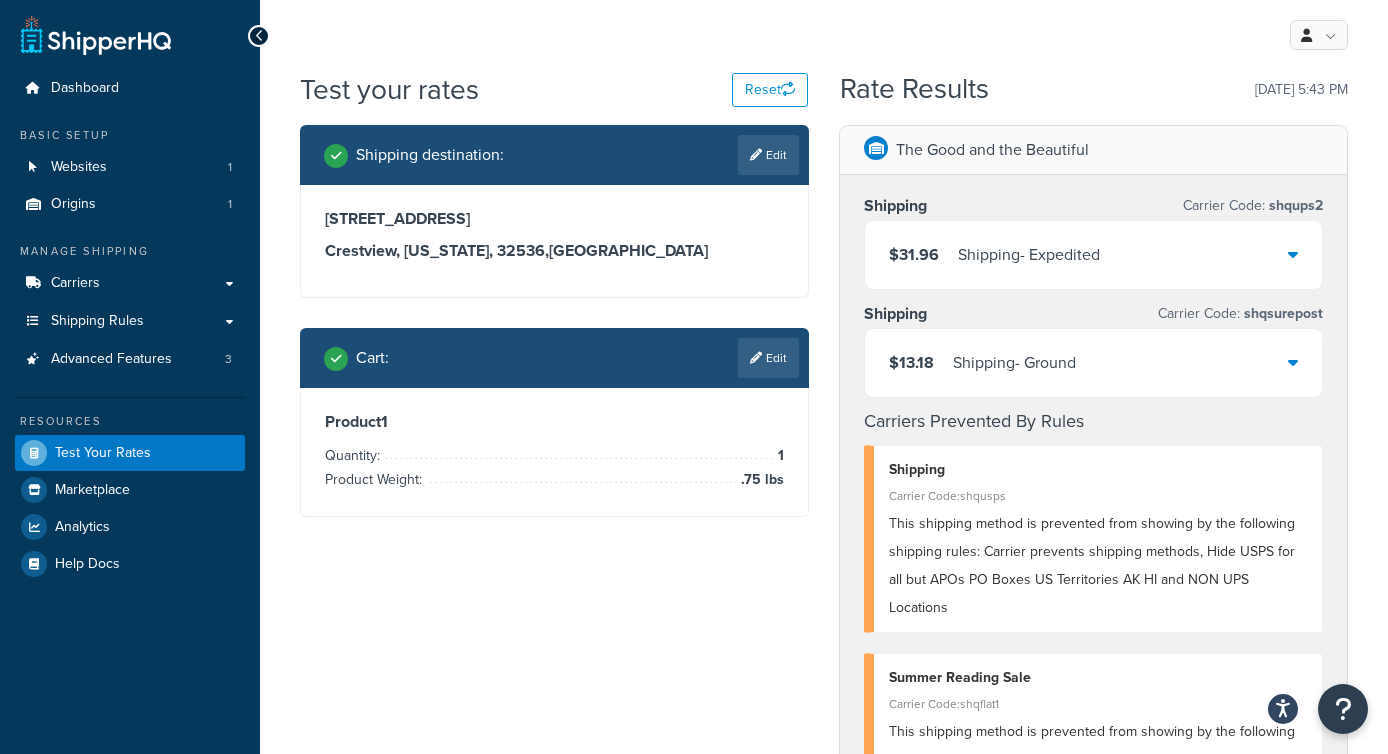 click on "$13.18 Shipping  -   Ground" at bounding box center [1093, 363] 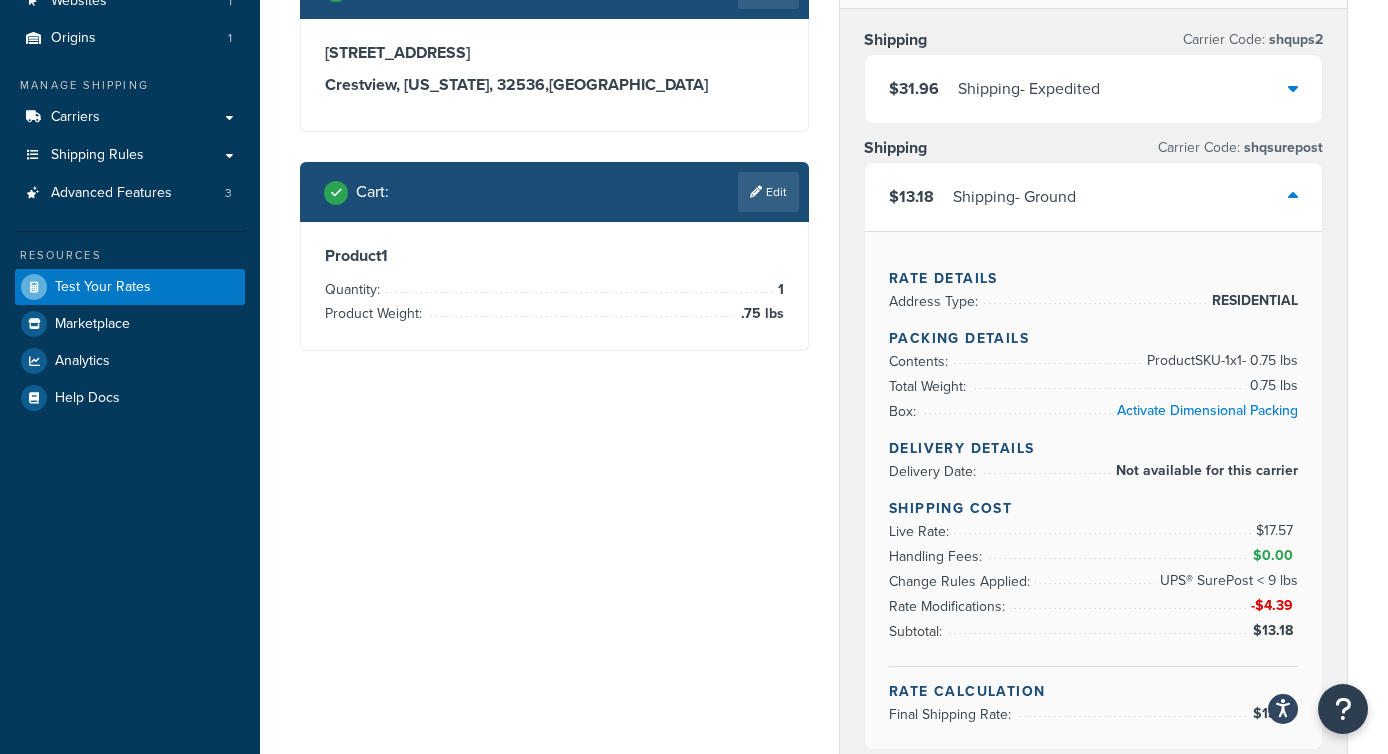 scroll, scrollTop: 169, scrollLeft: 0, axis: vertical 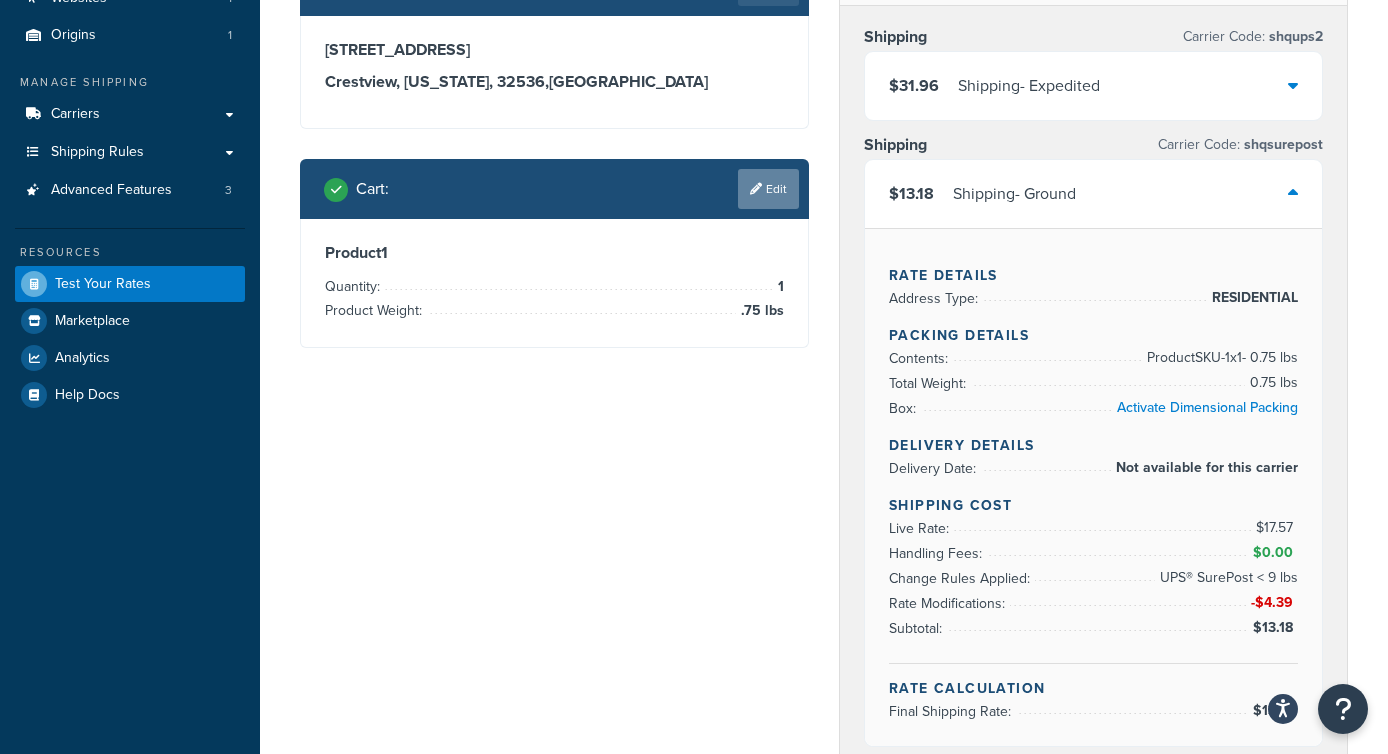 click on "Edit" at bounding box center [768, 189] 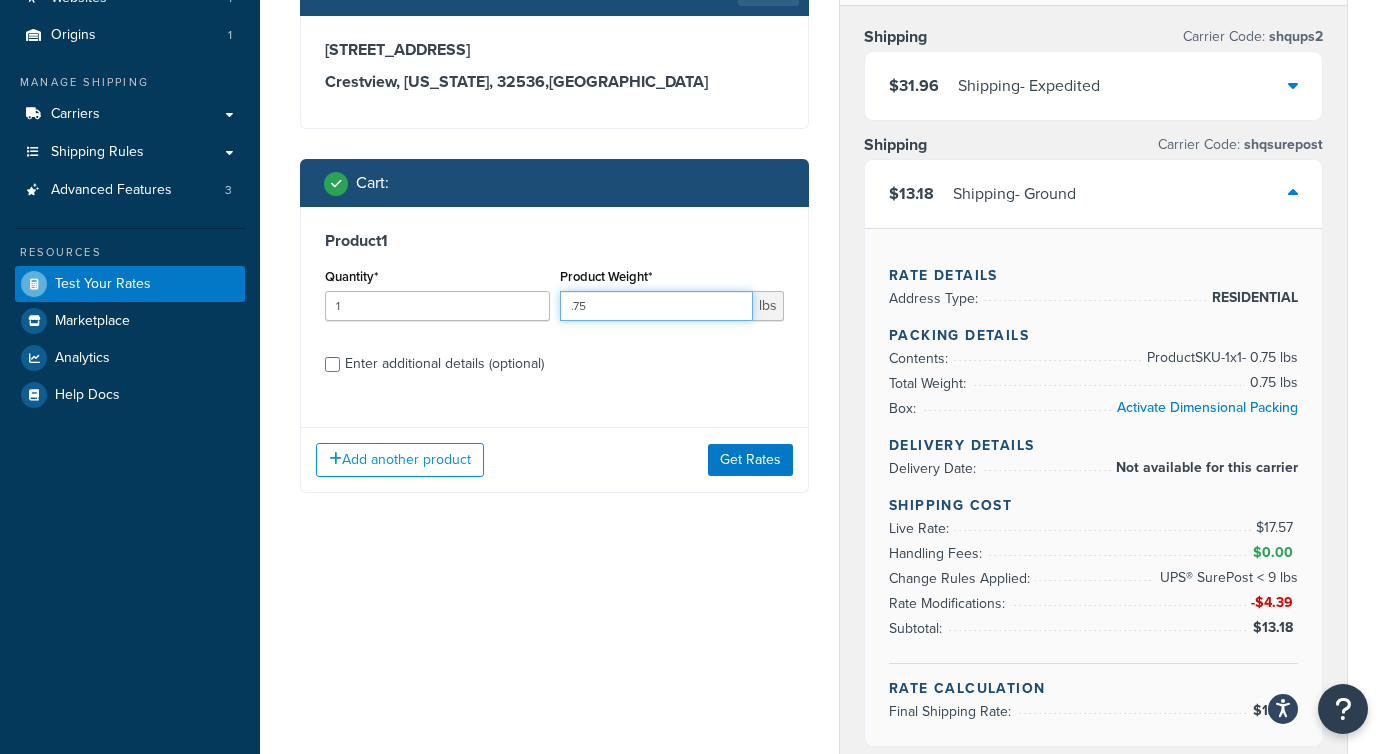 drag, startPoint x: 627, startPoint y: 298, endPoint x: 551, endPoint y: 298, distance: 76 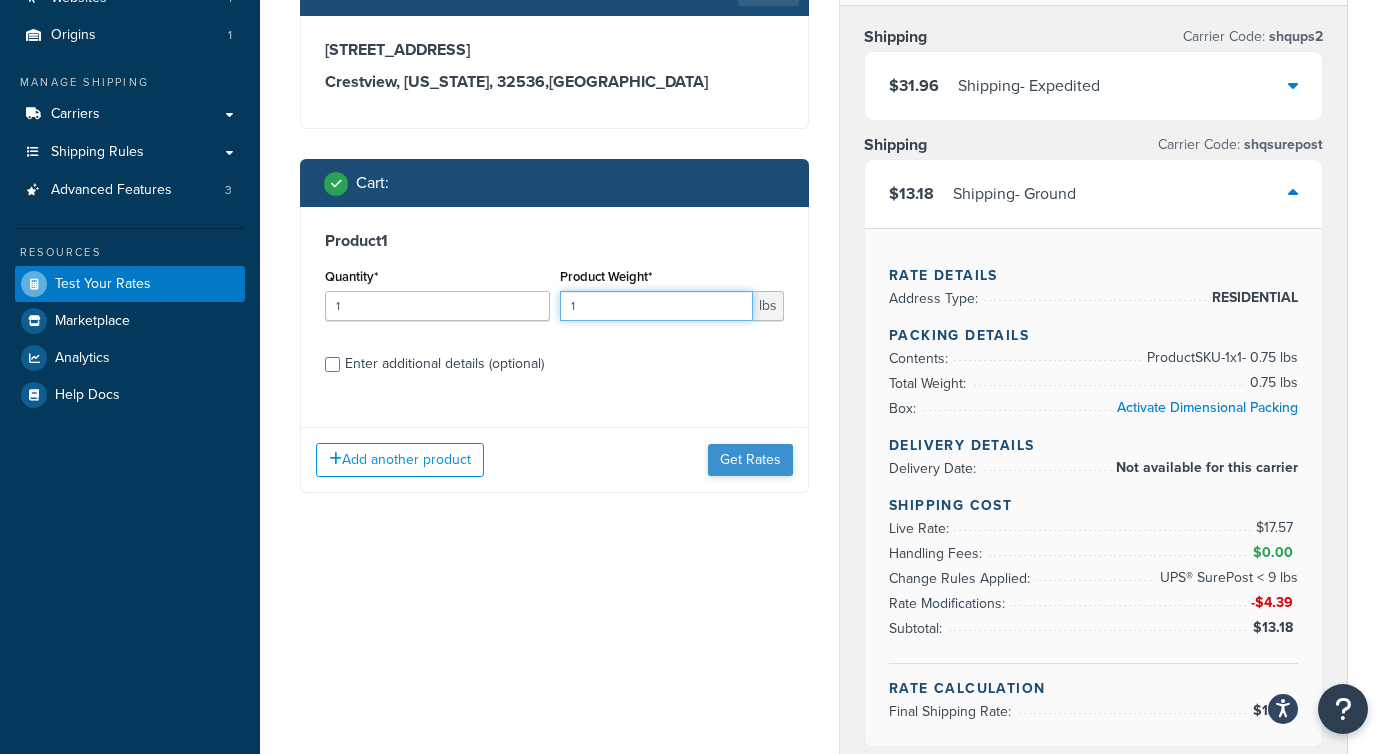 type on "1" 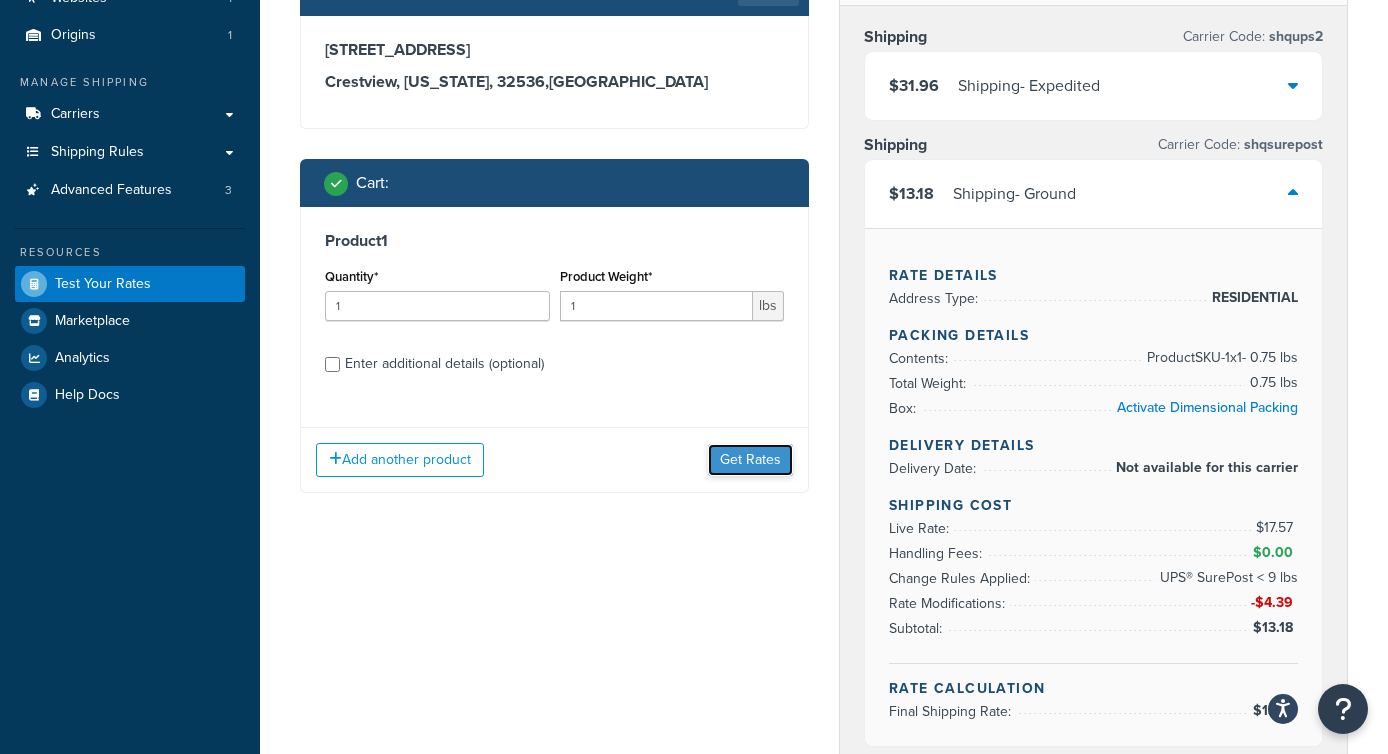 click on "Get Rates" at bounding box center [750, 460] 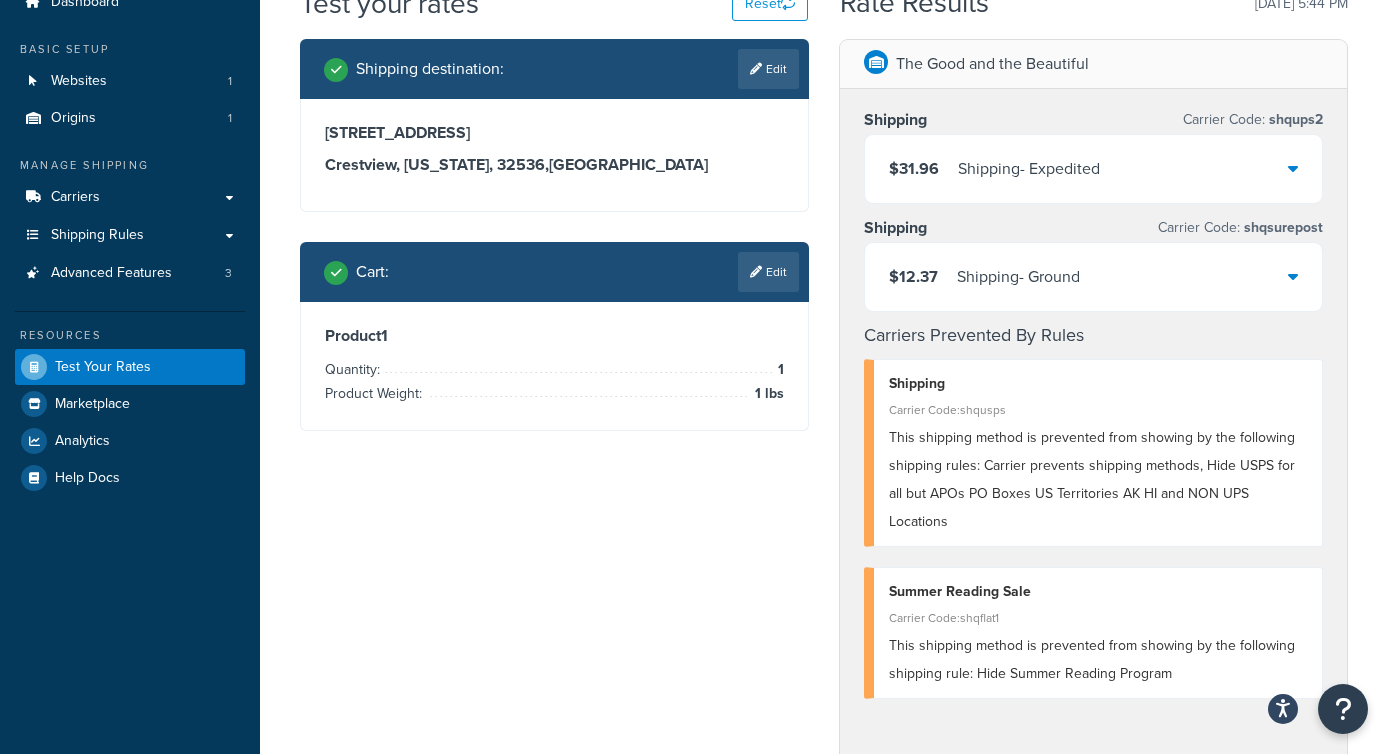scroll, scrollTop: 53, scrollLeft: 0, axis: vertical 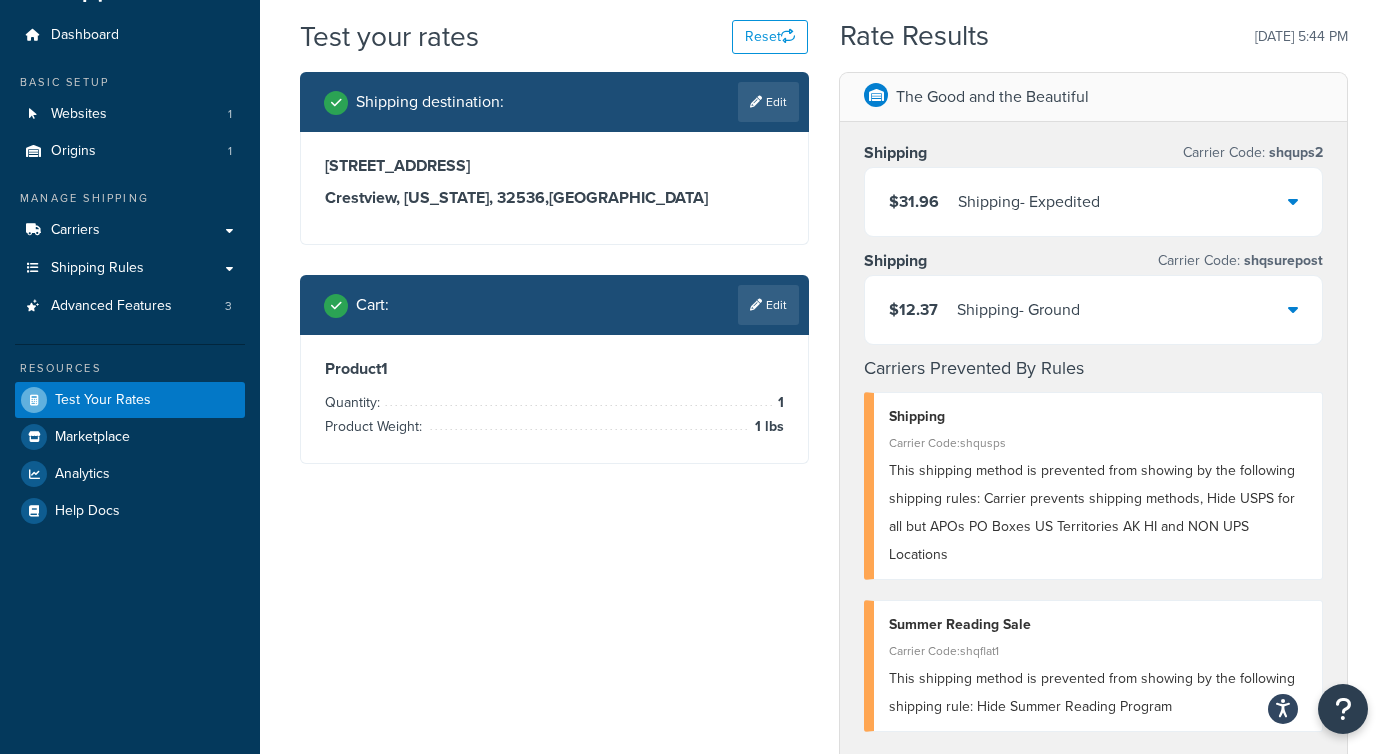 click on "$12.37 Shipping  -   Ground" at bounding box center (1093, 310) 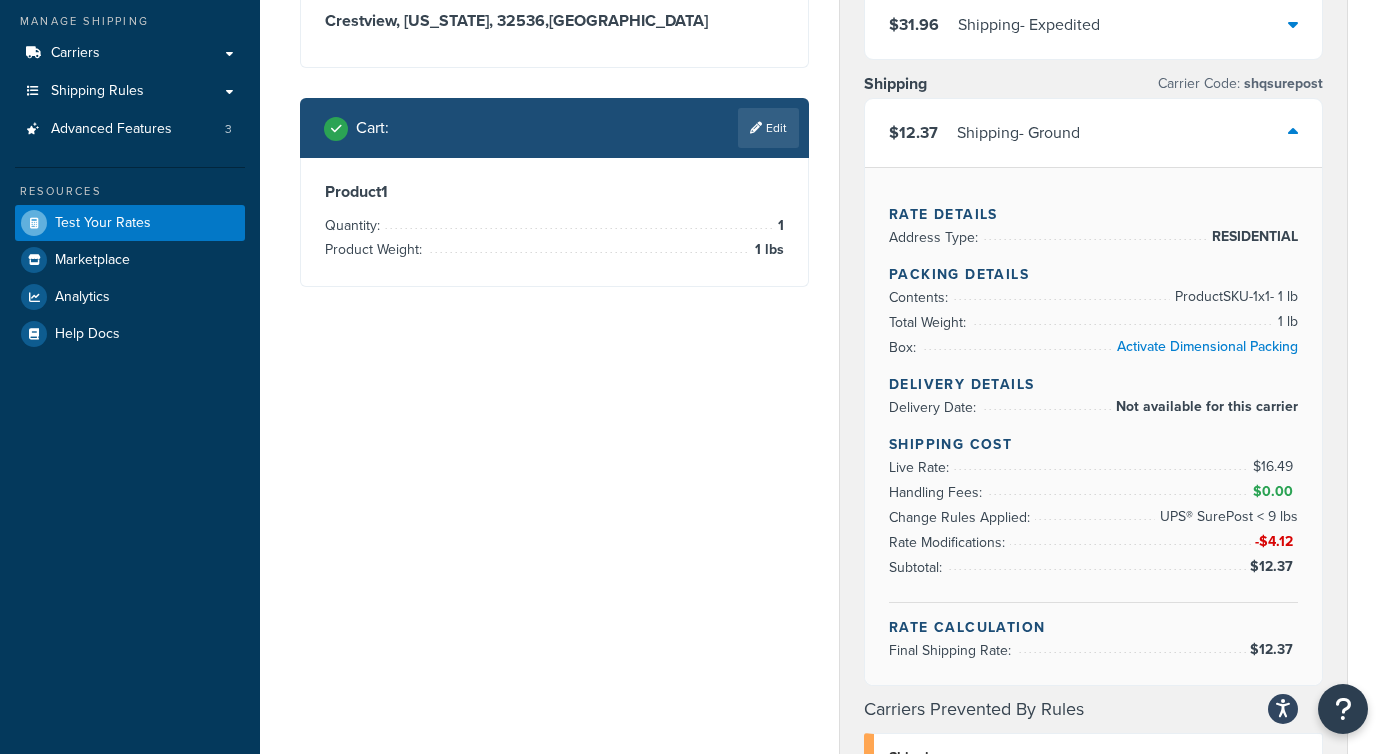 scroll, scrollTop: 214, scrollLeft: 0, axis: vertical 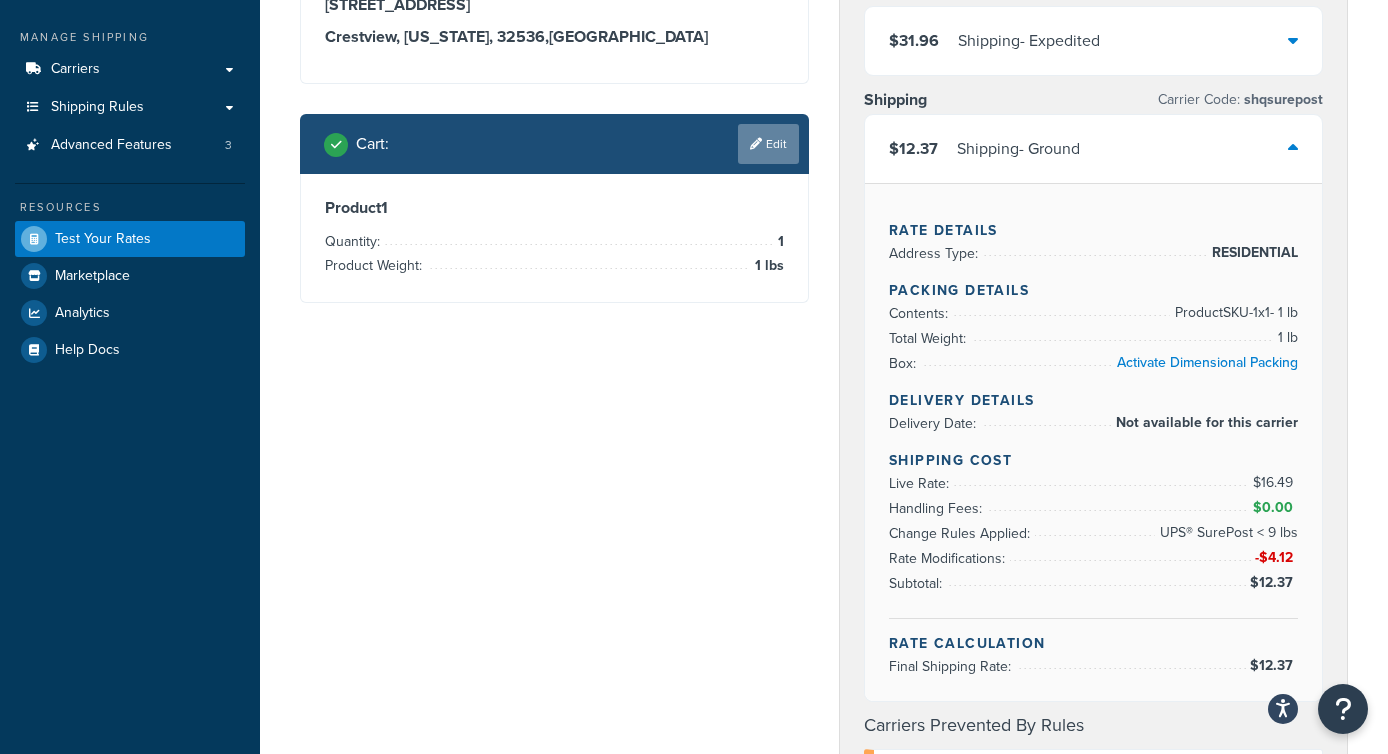 click on "Edit" at bounding box center (768, 144) 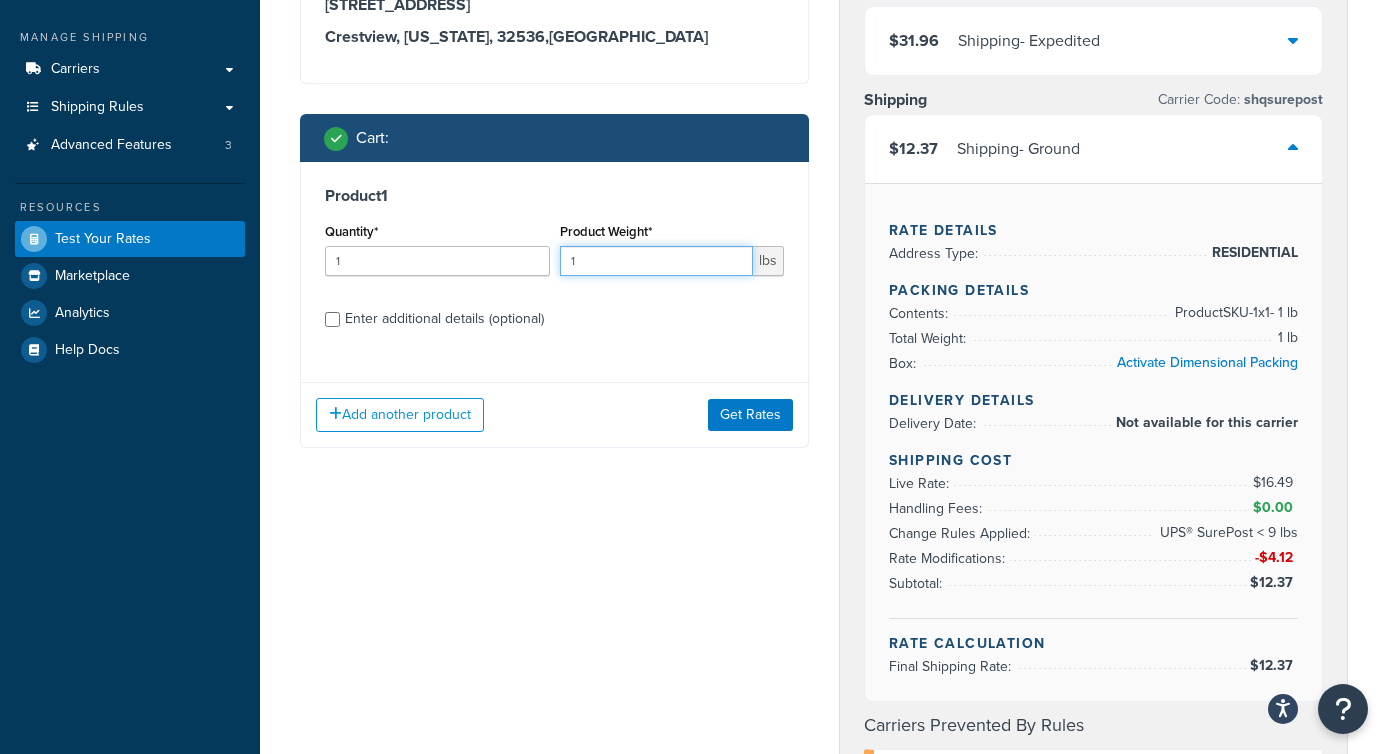 drag, startPoint x: 695, startPoint y: 260, endPoint x: 430, endPoint y: 260, distance: 265 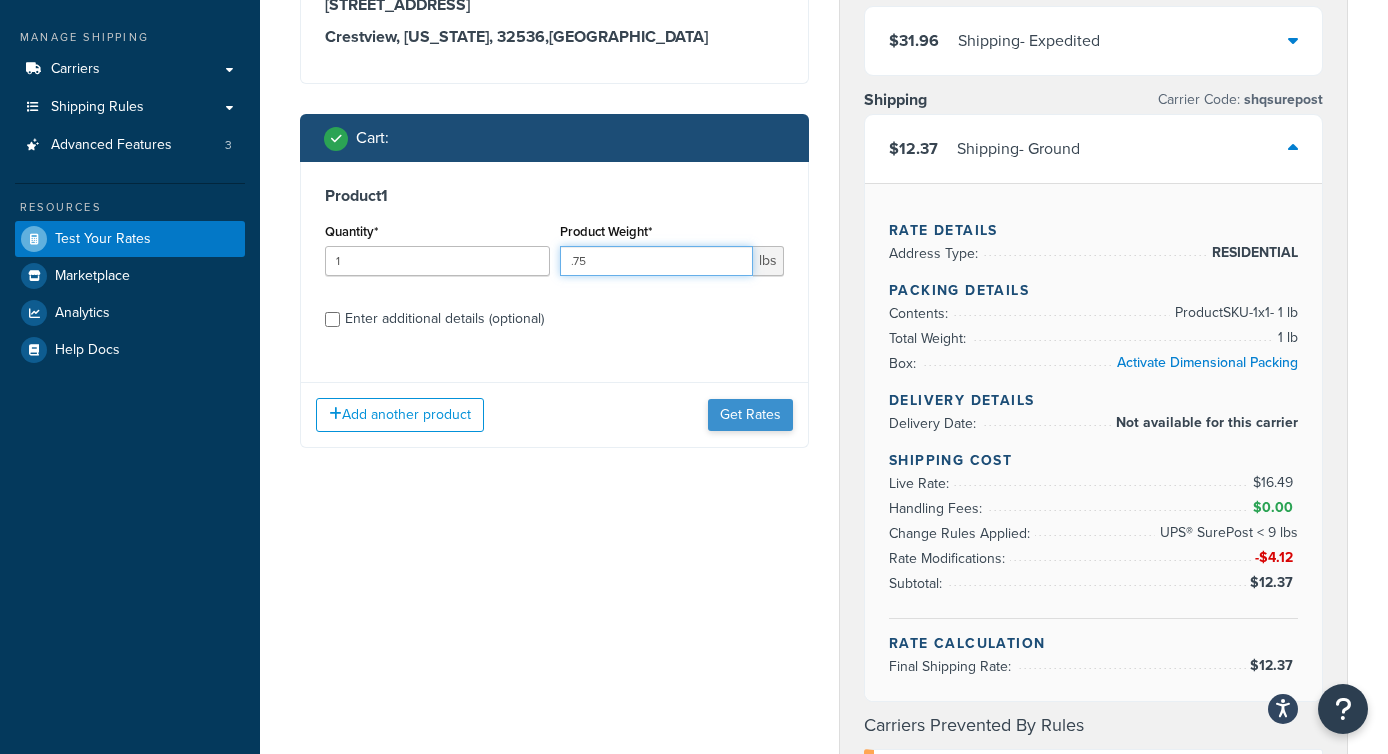 type on ".75" 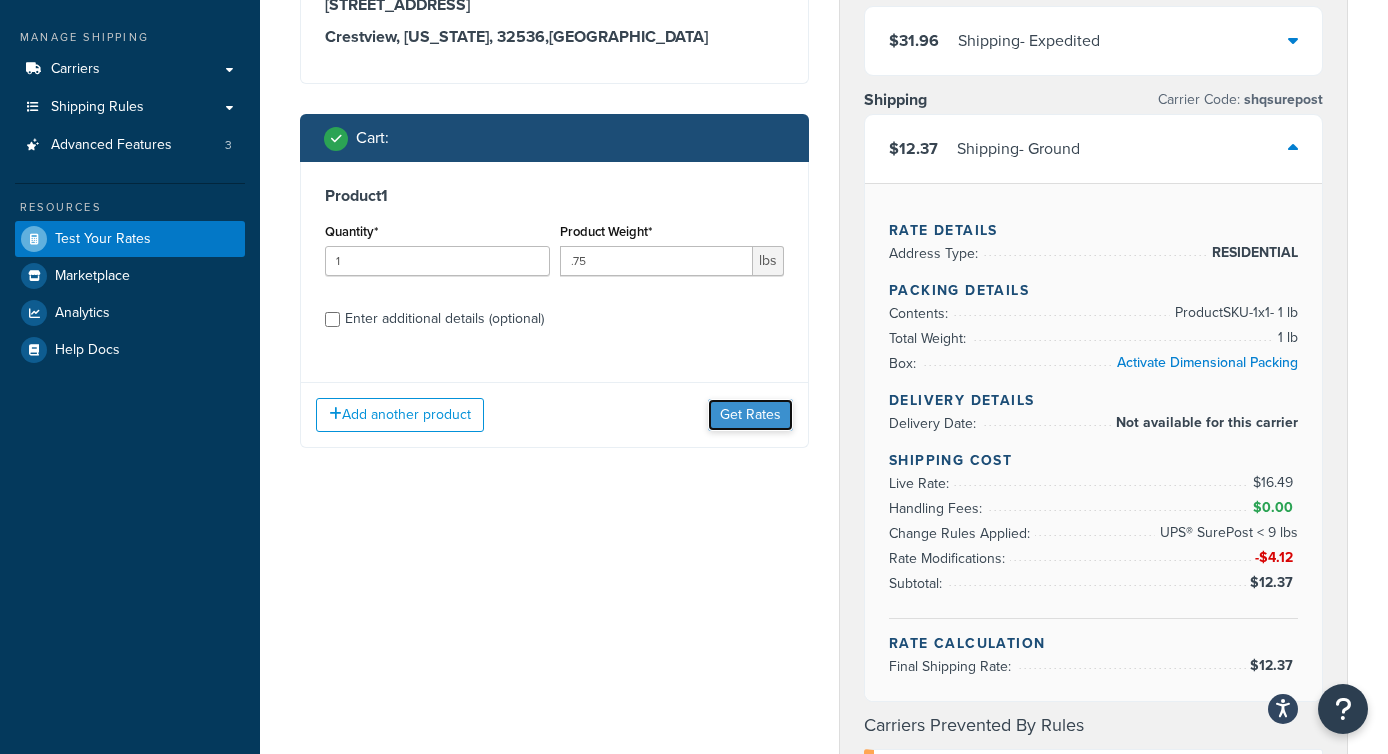 click on "Get Rates" at bounding box center [750, 415] 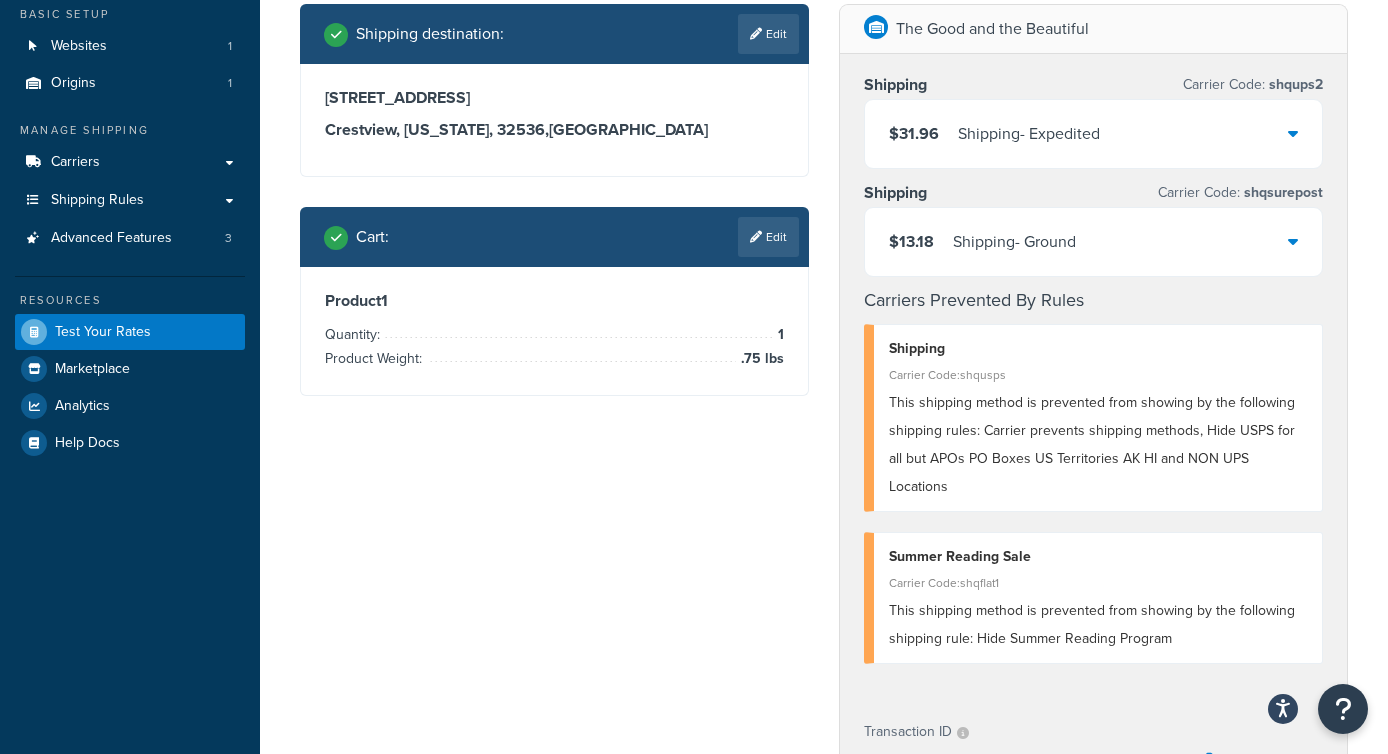 scroll, scrollTop: 124, scrollLeft: 0, axis: vertical 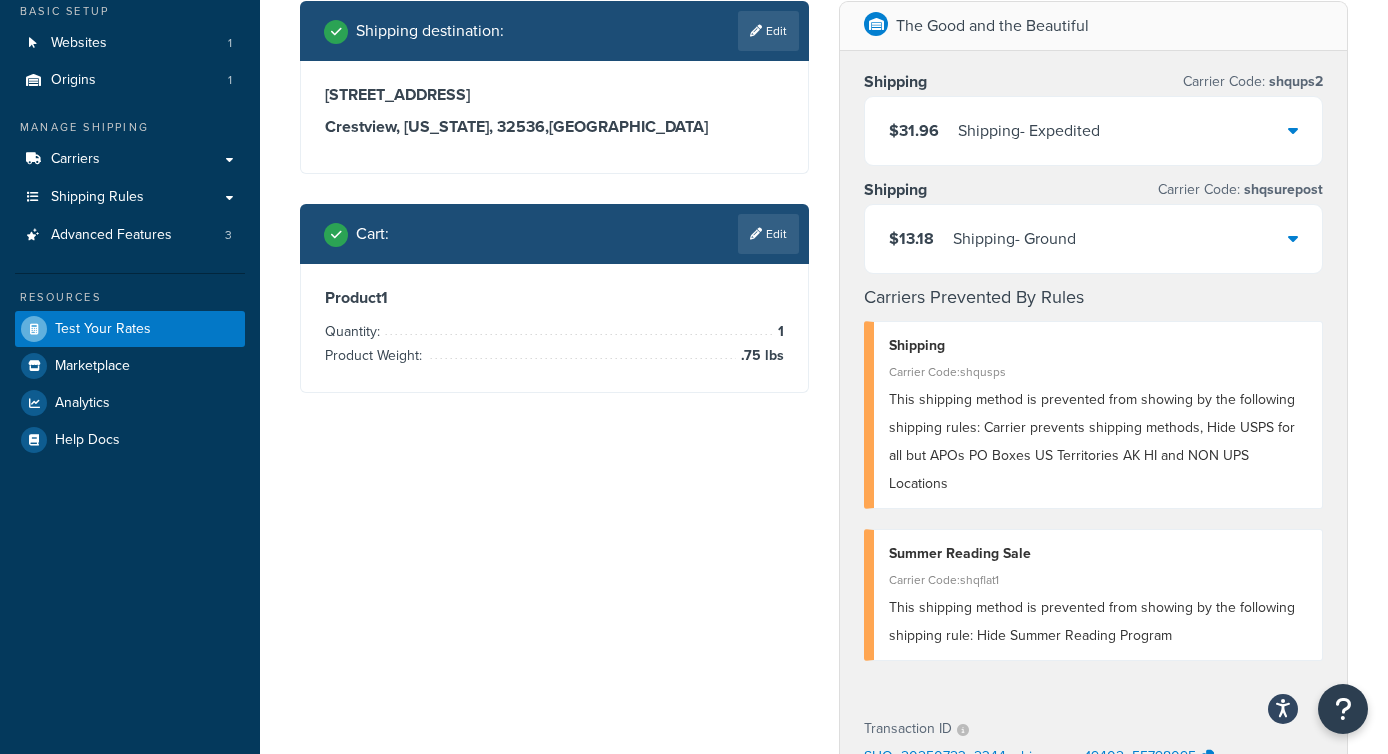 click on "$13.18 Shipping  -   Ground" at bounding box center [1093, 239] 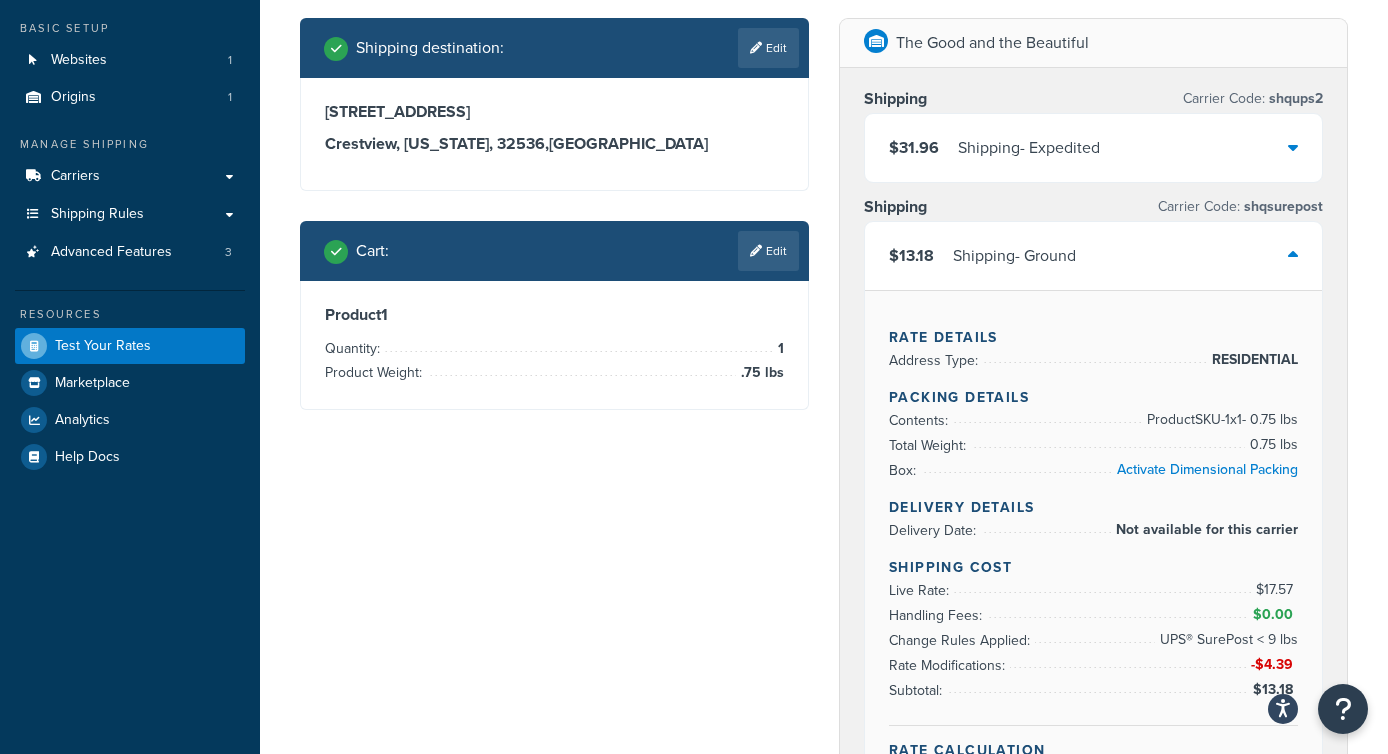scroll, scrollTop: 105, scrollLeft: 0, axis: vertical 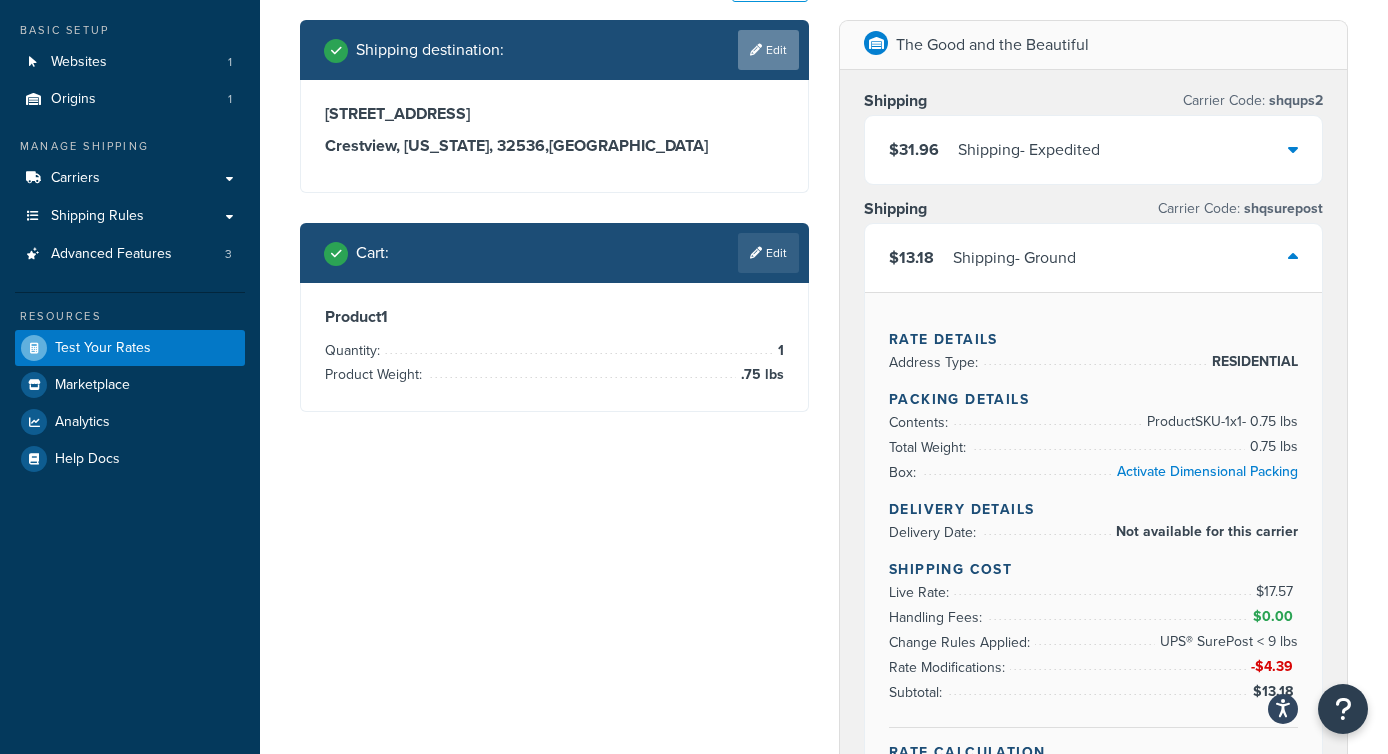 click on "Edit" at bounding box center [768, 50] 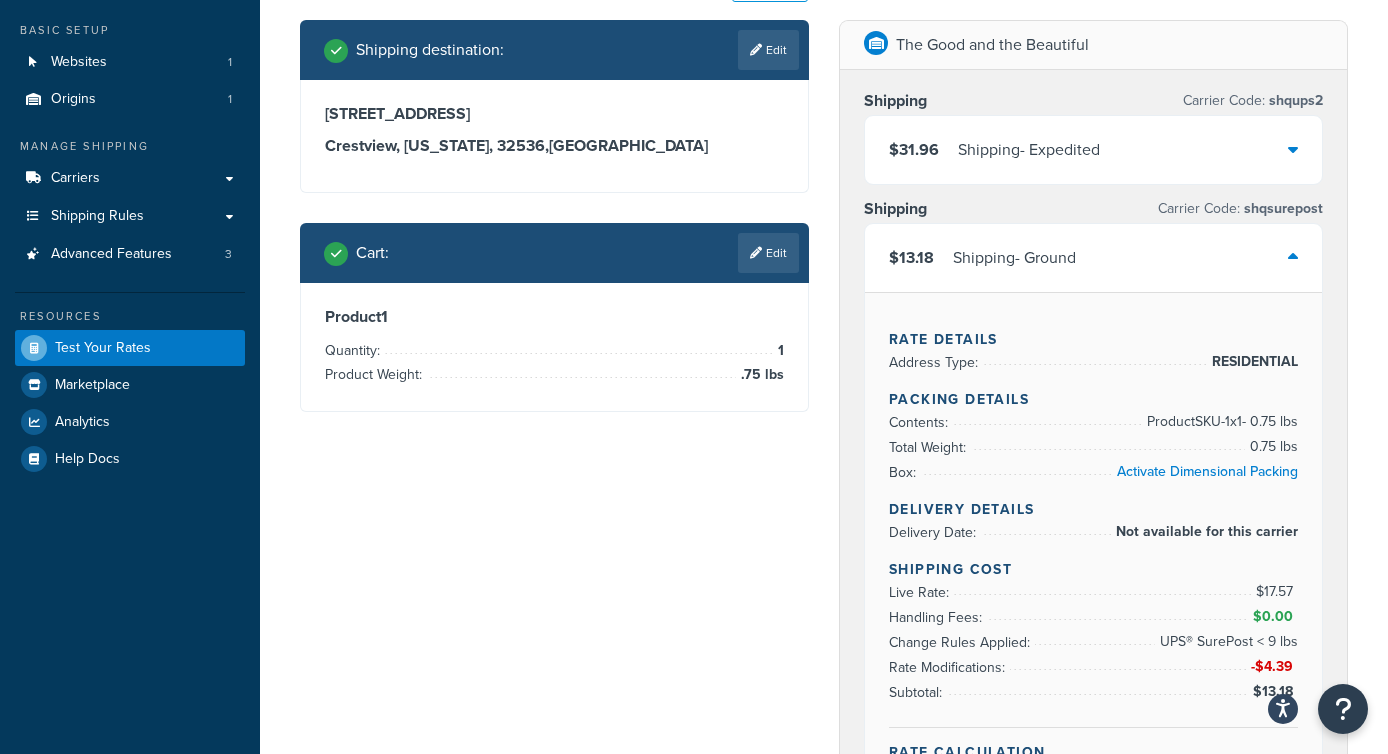 select on "FL" 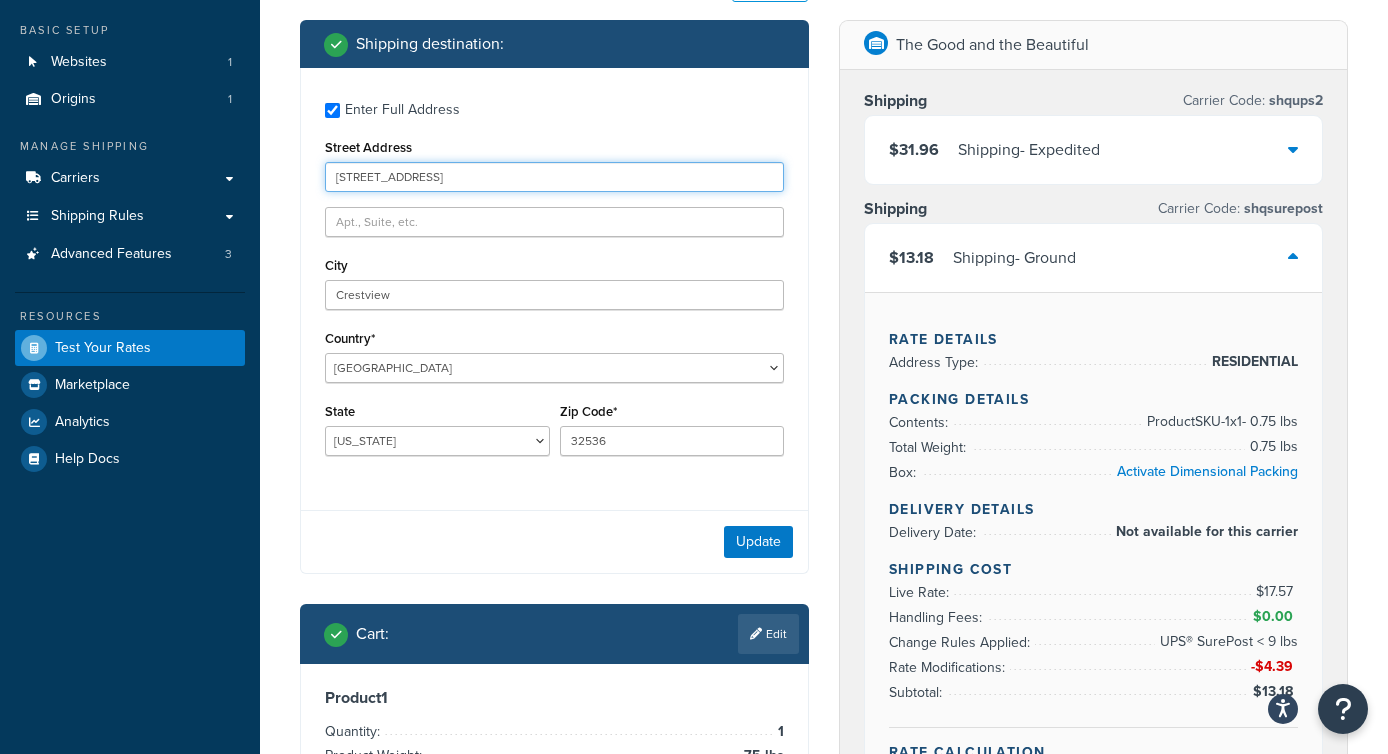 drag, startPoint x: 497, startPoint y: 173, endPoint x: 350, endPoint y: 160, distance: 147.57372 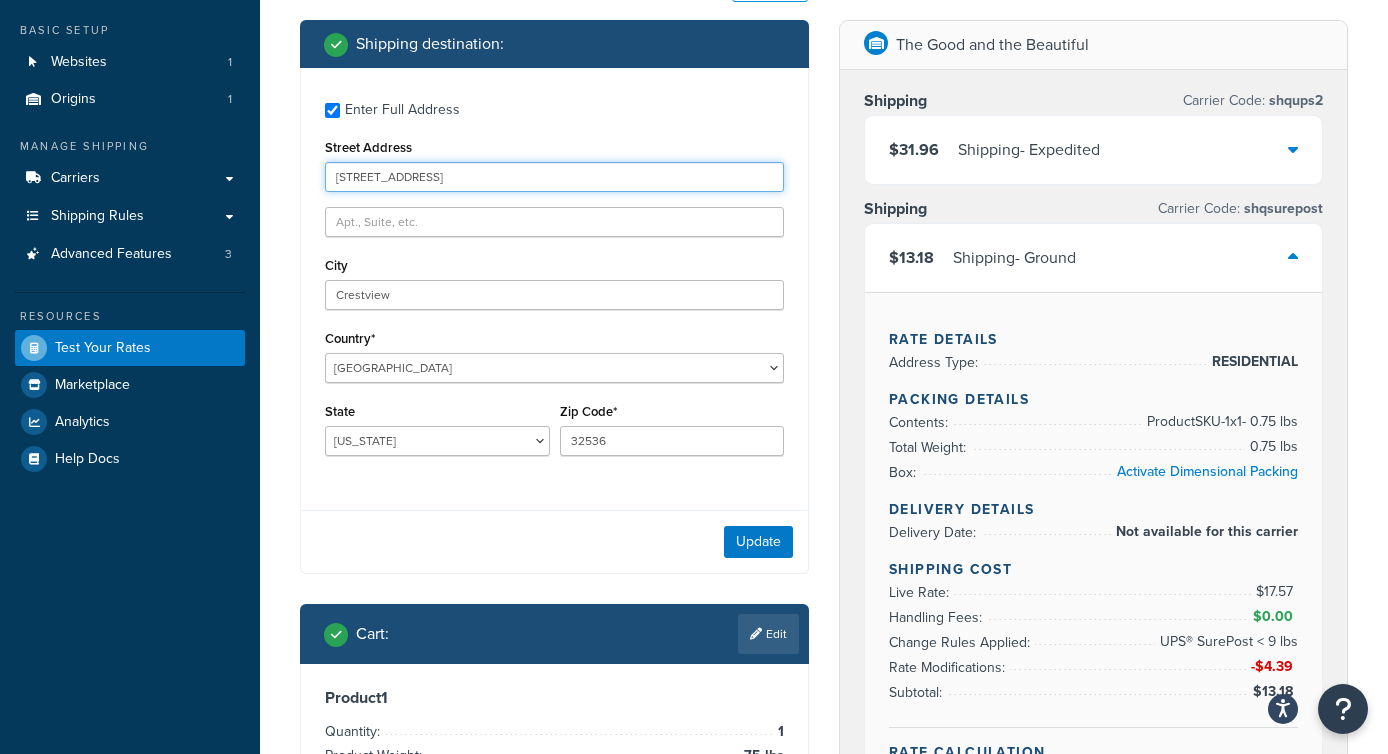 type on "[STREET_ADDRESS]" 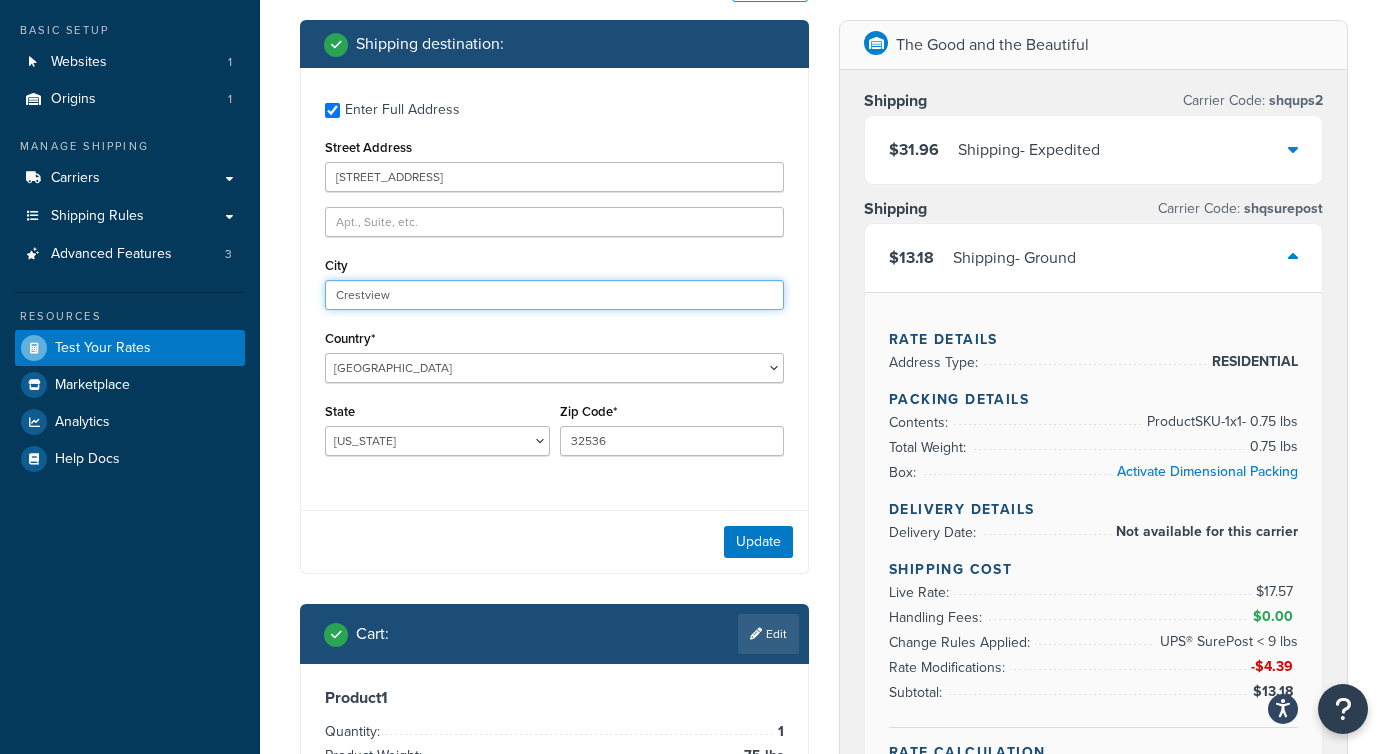 drag, startPoint x: 450, startPoint y: 295, endPoint x: 324, endPoint y: 295, distance: 126 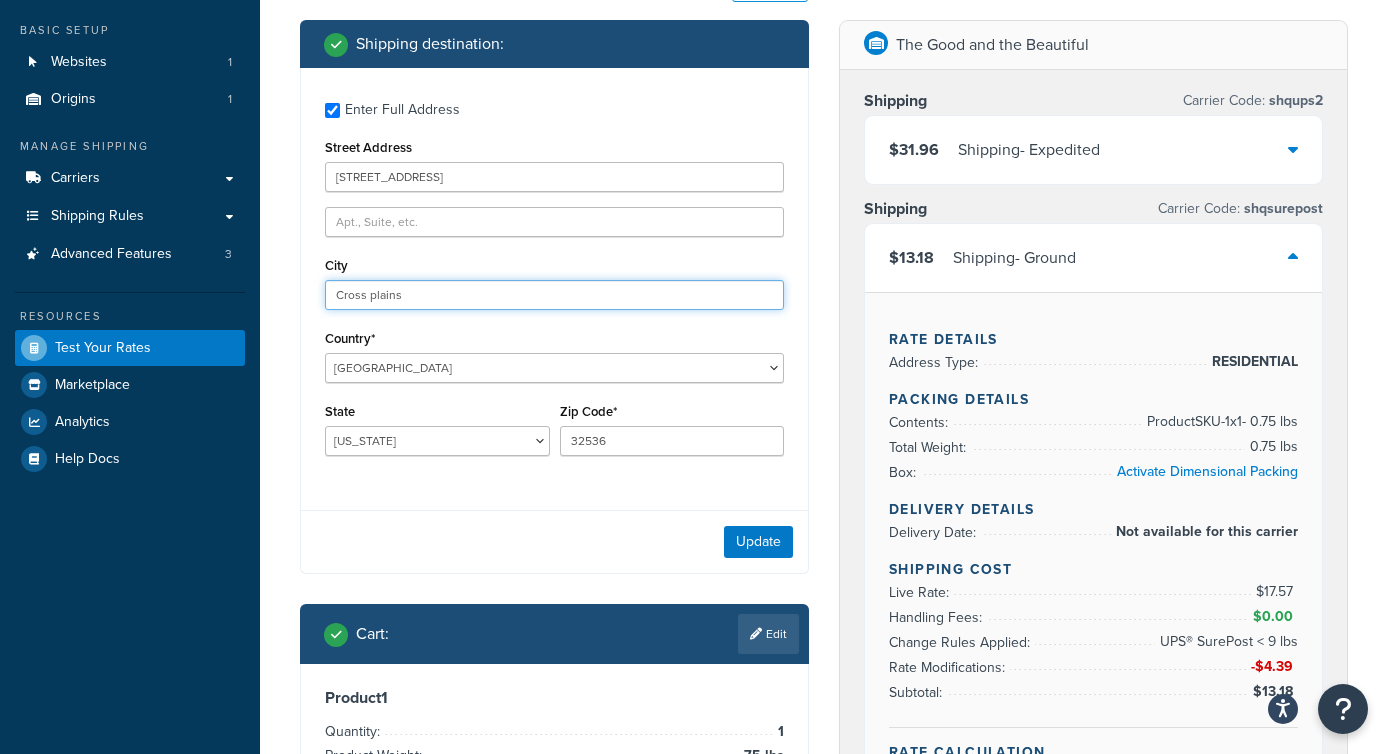type on "Cross plains" 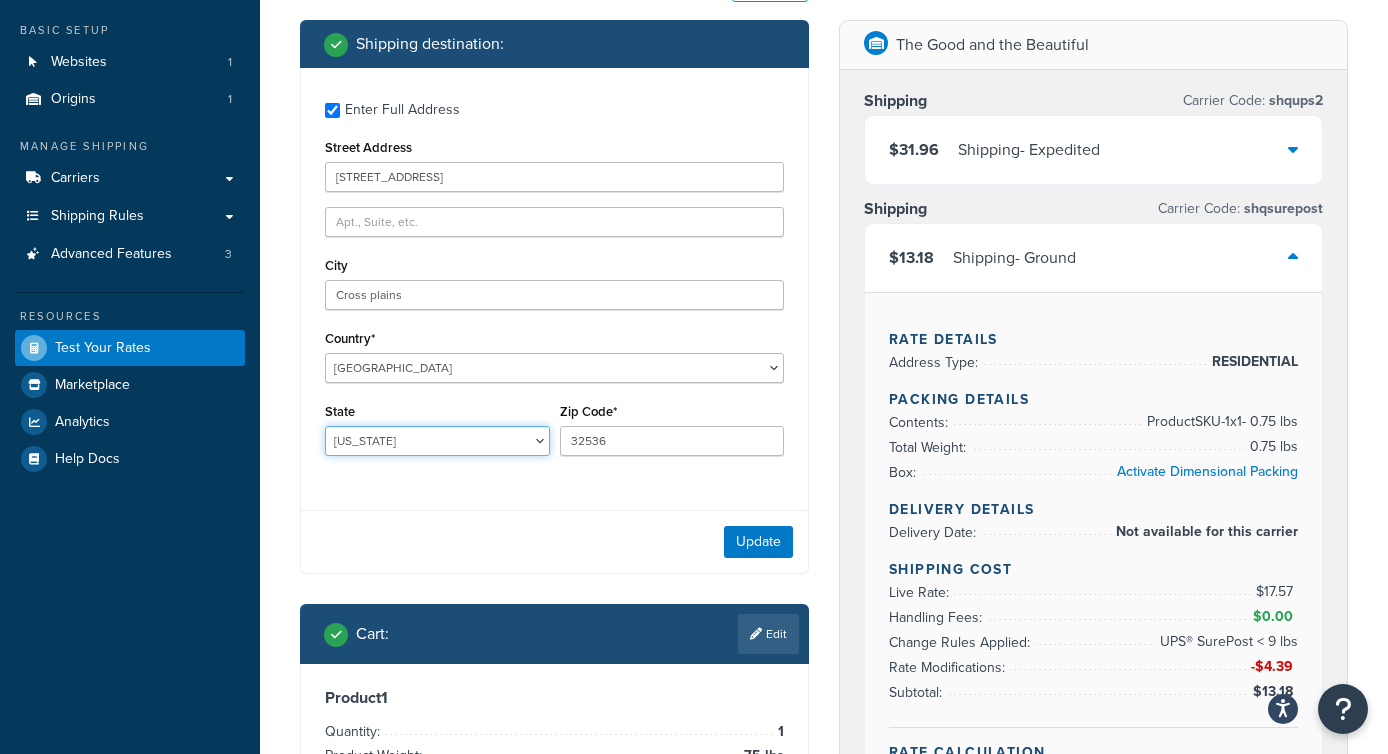 click on "[US_STATE]  [US_STATE]  [US_STATE]  [US_STATE]  [US_STATE]  Armed Forces Americas  Armed Forces [GEOGRAPHIC_DATA], [GEOGRAPHIC_DATA], [GEOGRAPHIC_DATA], [GEOGRAPHIC_DATA]  Armed Forces Pacific  [US_STATE]  [US_STATE]  [US_STATE]  [US_STATE]  [US_STATE]  [US_STATE]  [US_STATE]  [US_STATE]  [US_STATE]  [US_STATE]  [US_STATE]  [US_STATE]  [US_STATE]  [US_STATE]  [US_STATE]  [US_STATE]  [US_STATE]  [US_STATE]  [PERSON_NAME][US_STATE]  [US_STATE]  [US_STATE]  [US_STATE]  [US_STATE]  [US_STATE]  [US_STATE]  [US_STATE]  [US_STATE]  [US_STATE]  [US_STATE]  [US_STATE]  [US_STATE]  [US_STATE]  [US_STATE]  [US_STATE]  [US_STATE]  [US_STATE]  [US_STATE]  [US_STATE]  [US_STATE]  [US_STATE]  [US_STATE]  [US_STATE]  [US_STATE]  [US_STATE]  [US_STATE]  [US_STATE]  [GEOGRAPHIC_DATA] [GEOGRAPHIC_DATA]  [US_STATE]  [US_STATE]  [GEOGRAPHIC_DATA]  [US_STATE][PERSON_NAME][US_STATE]  [US_STATE][PERSON_NAME]  [US_STATE]  [US_STATE]" at bounding box center [437, 441] 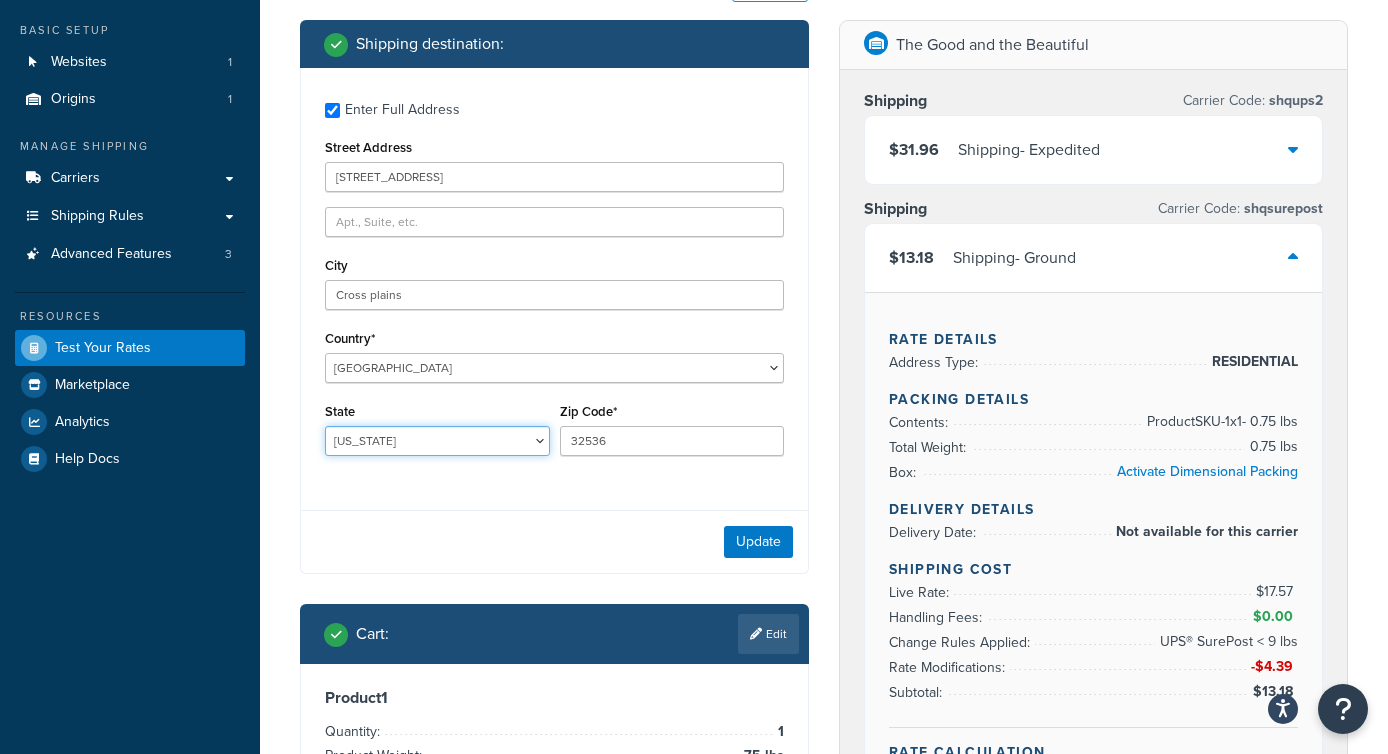 select on "TN" 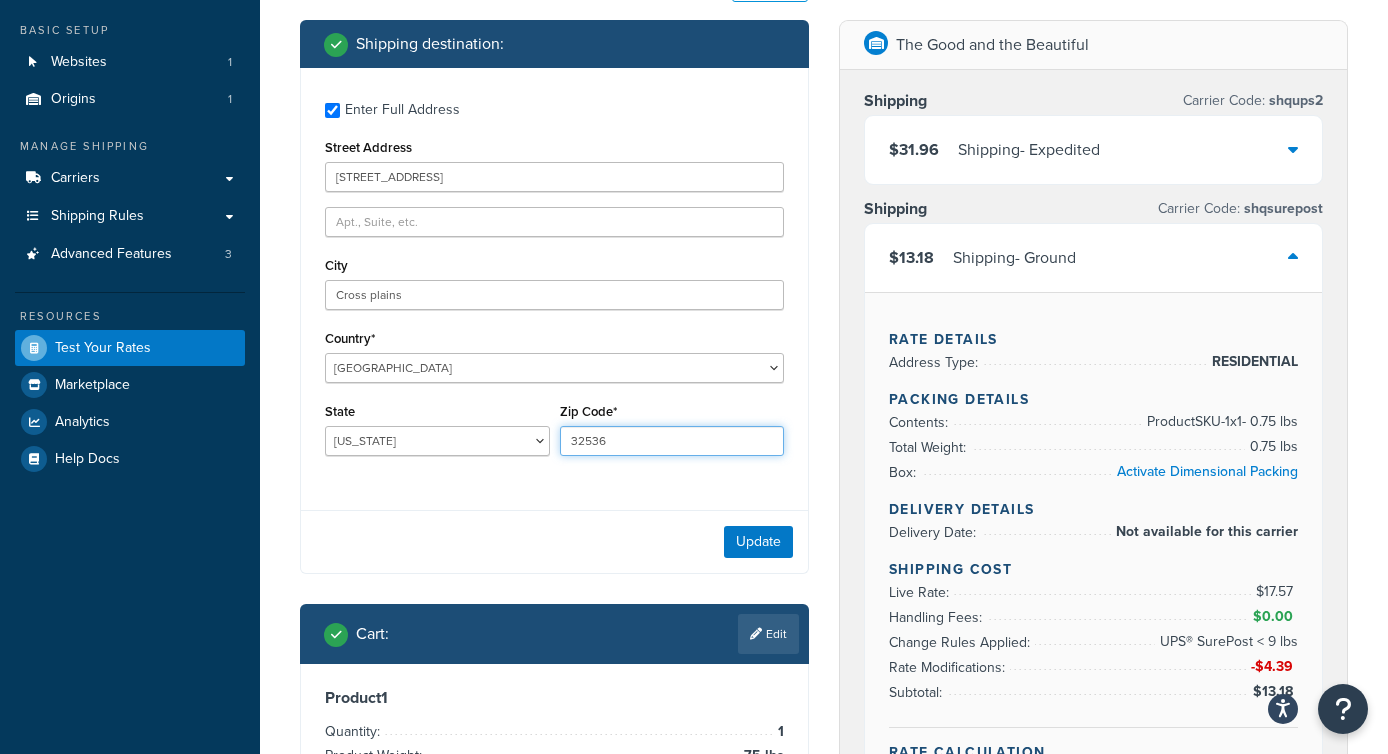 click on "32536" at bounding box center (672, 441) 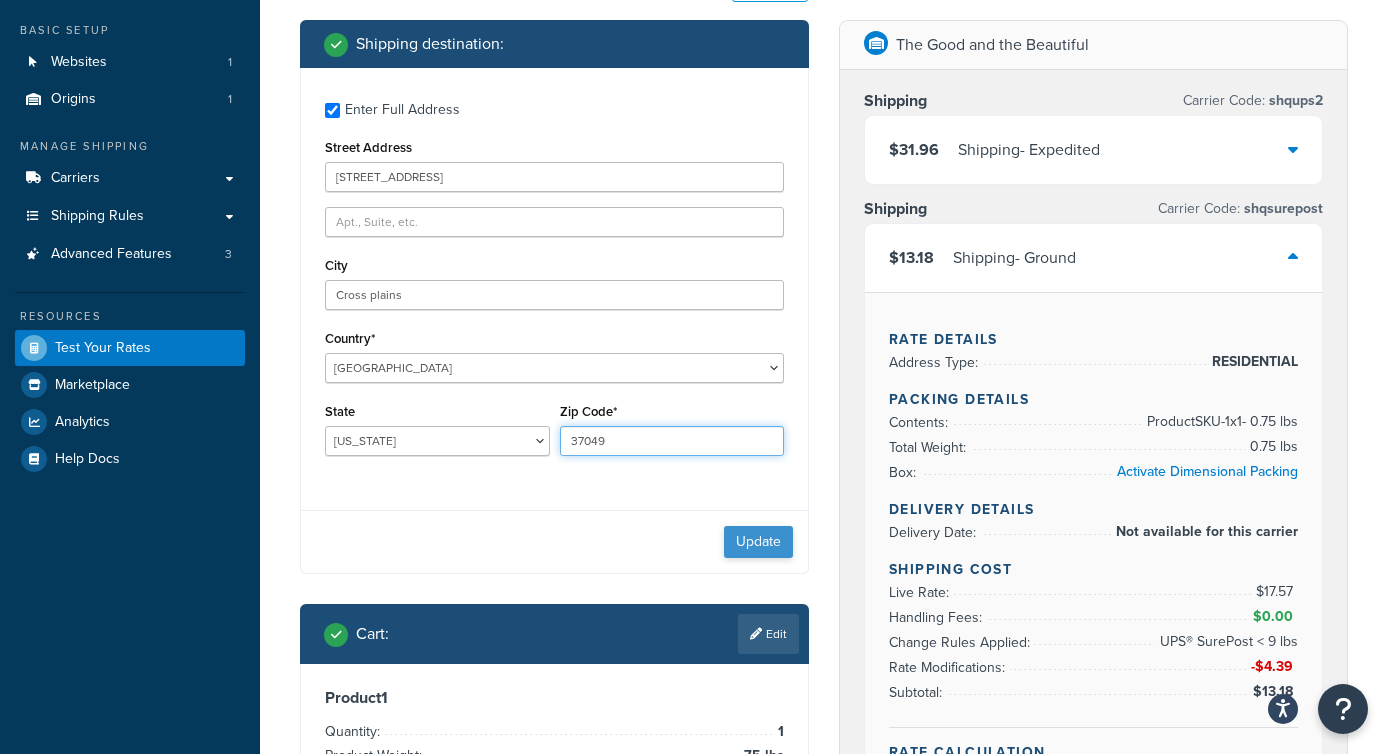 type on "37049" 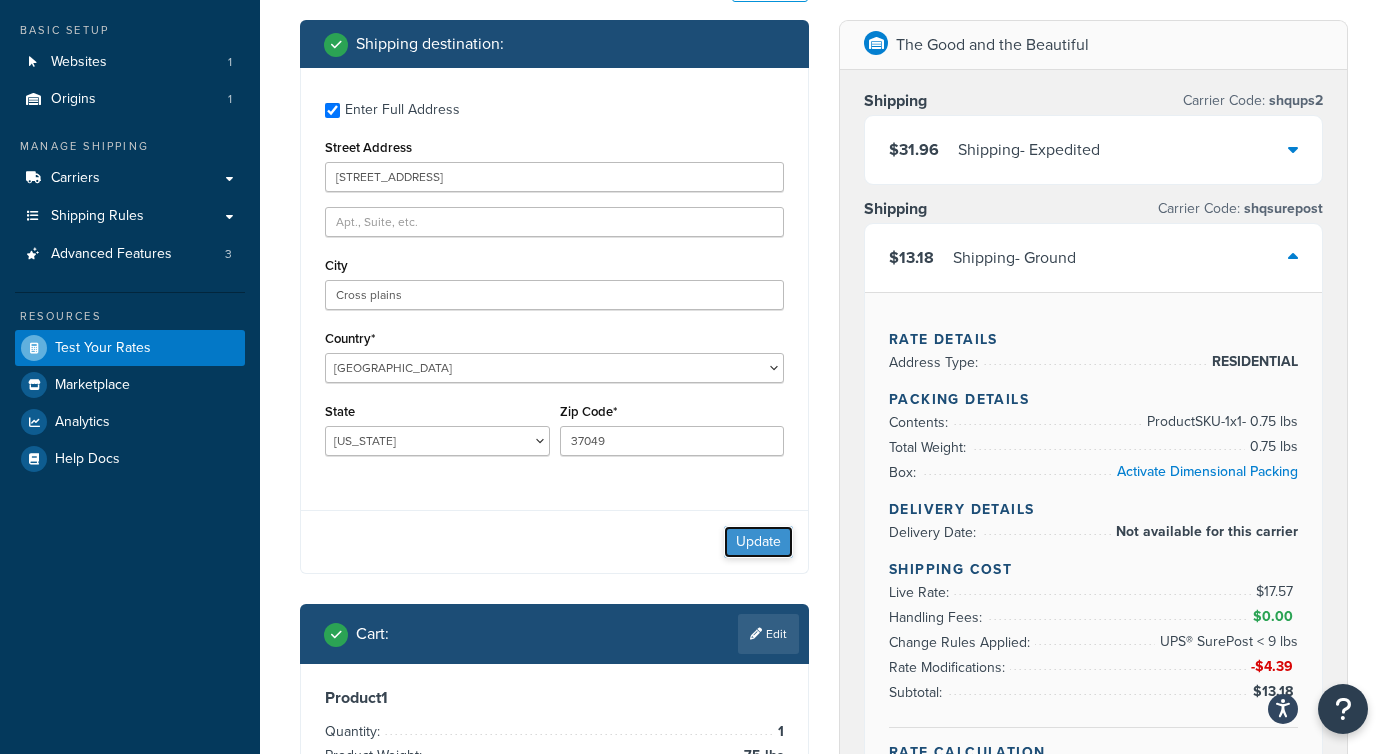 click on "Update" at bounding box center [758, 542] 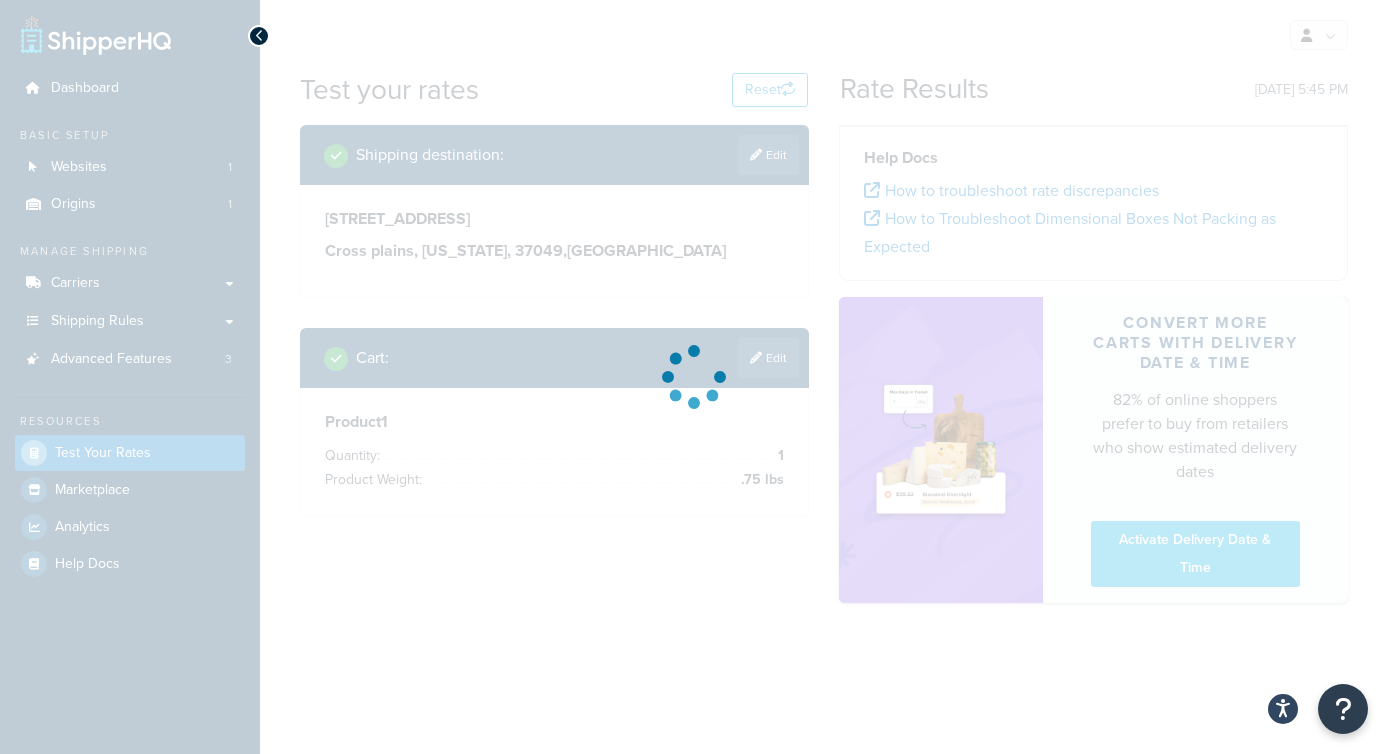 scroll, scrollTop: 0, scrollLeft: 0, axis: both 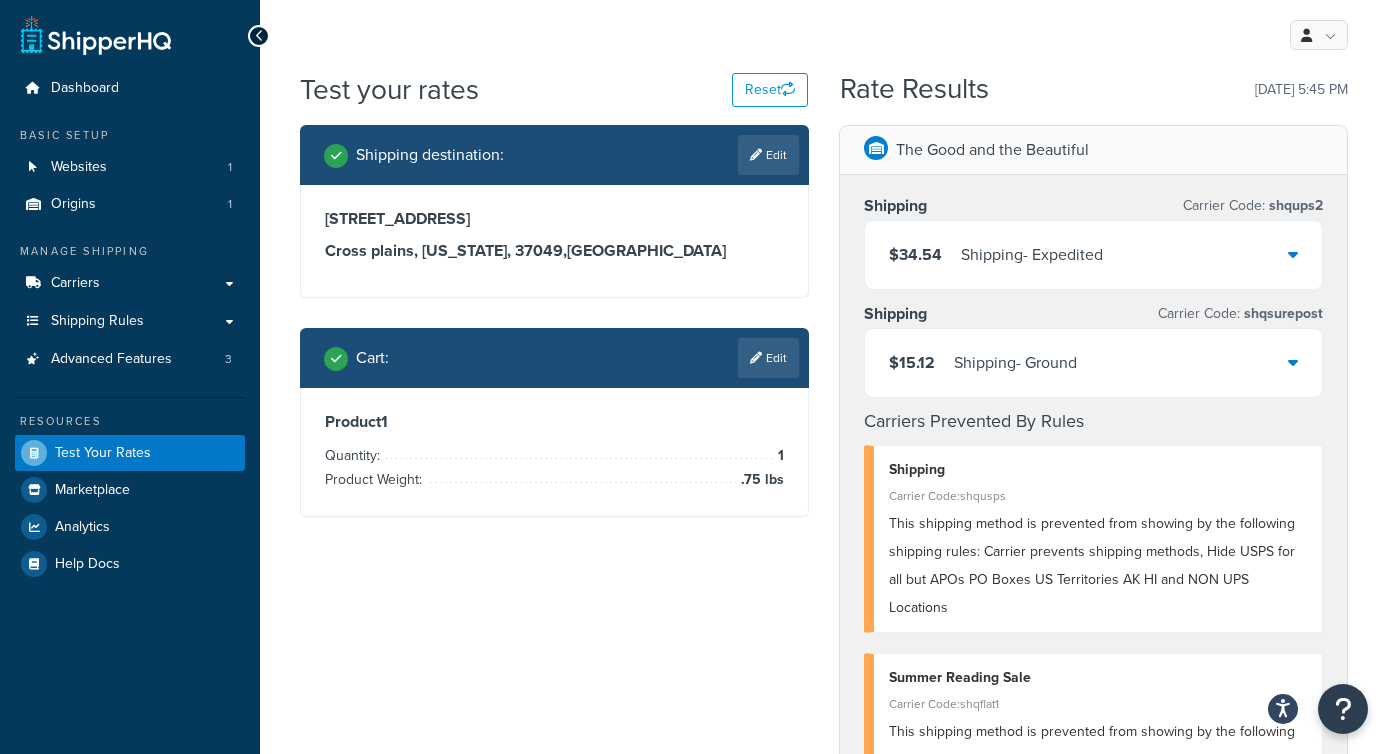 click on "$15.12 Shipping  -   Ground" at bounding box center (1093, 363) 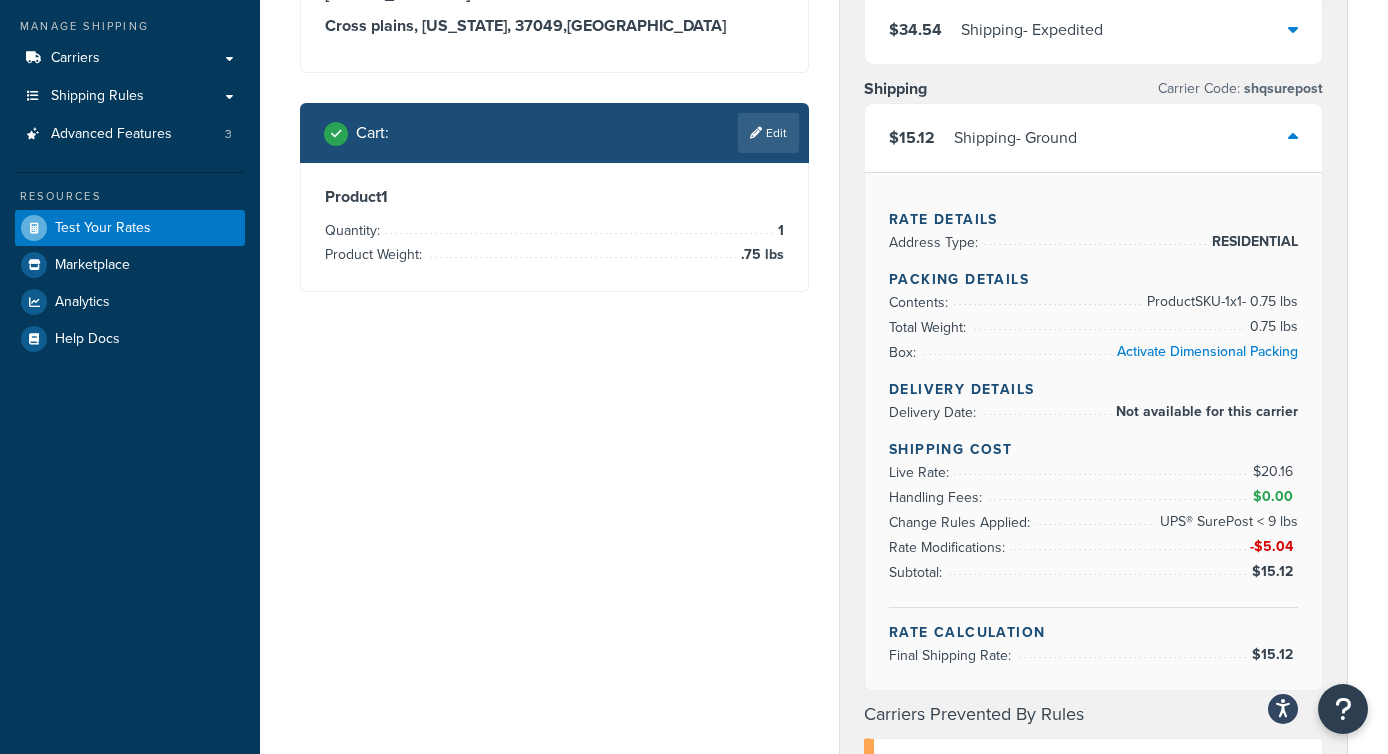 scroll, scrollTop: 226, scrollLeft: 0, axis: vertical 